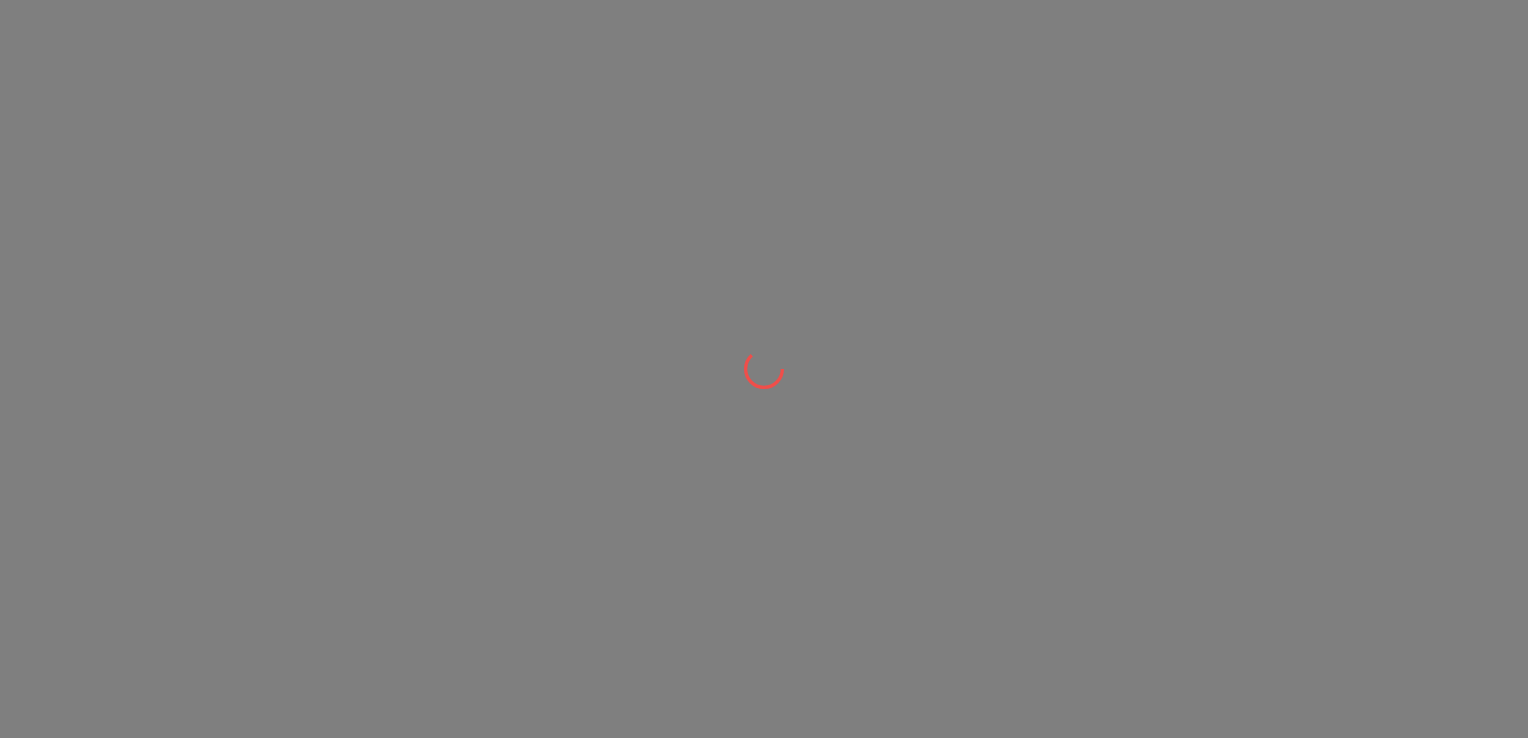 scroll, scrollTop: 0, scrollLeft: 0, axis: both 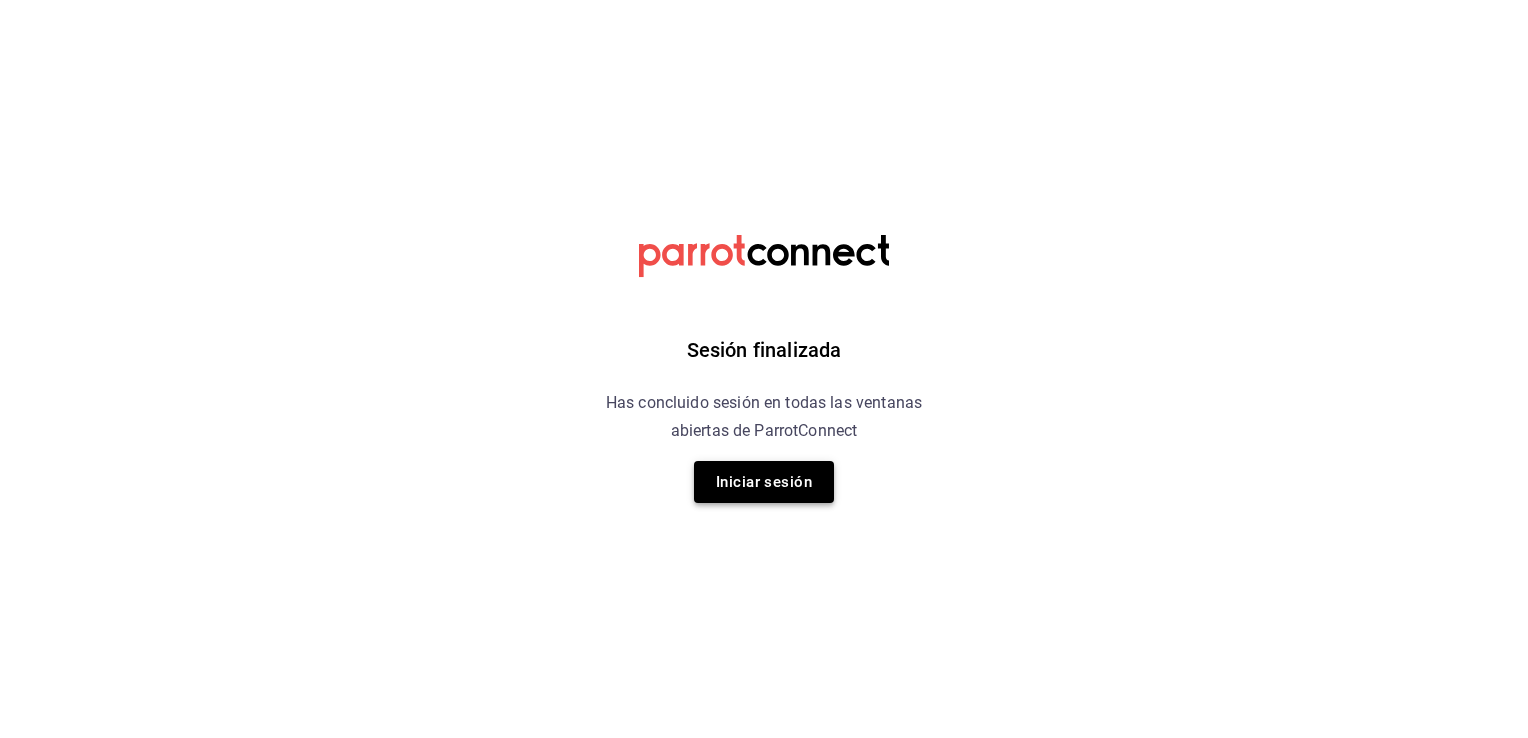 click on "Iniciar sesión" at bounding box center (764, 482) 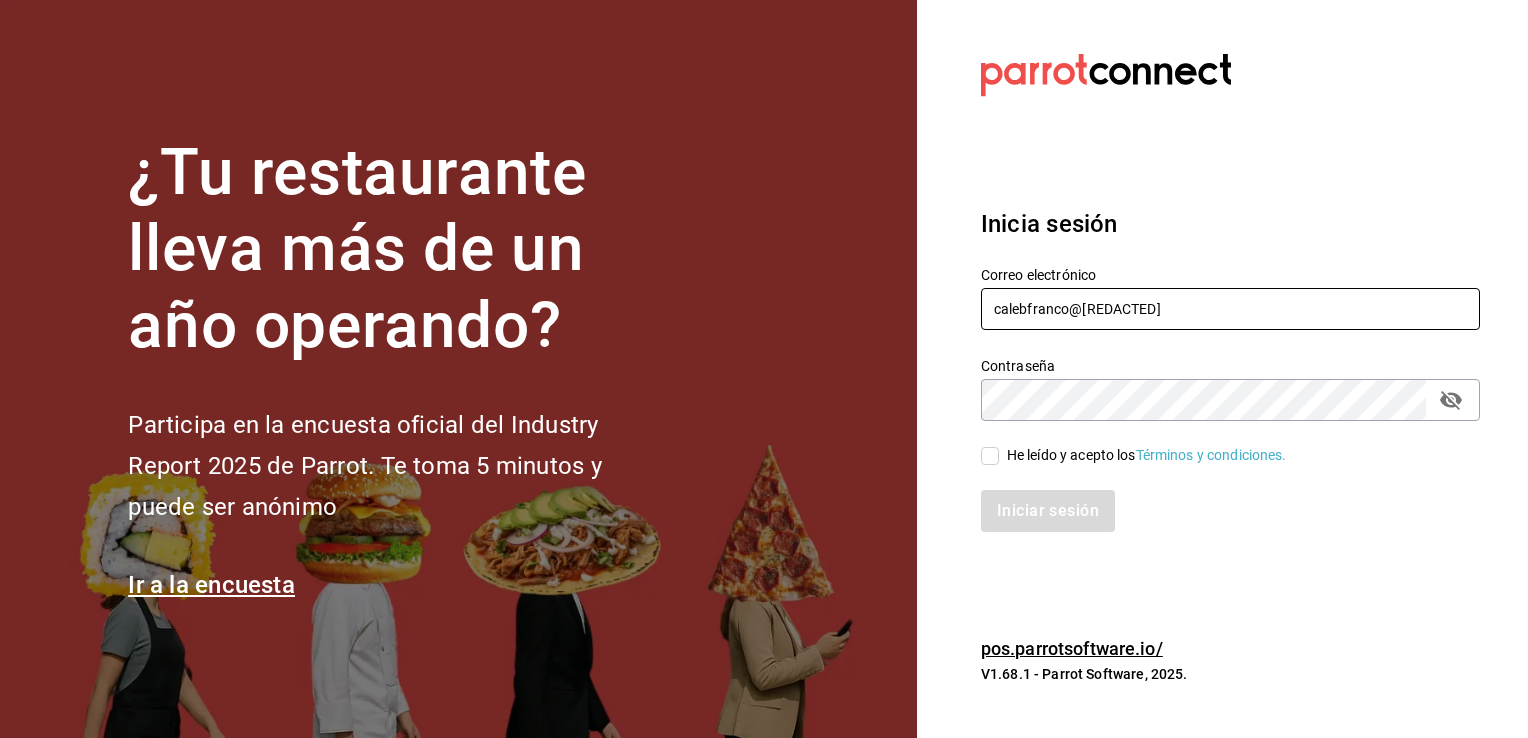 click on "[EMAIL]" at bounding box center [1230, 309] 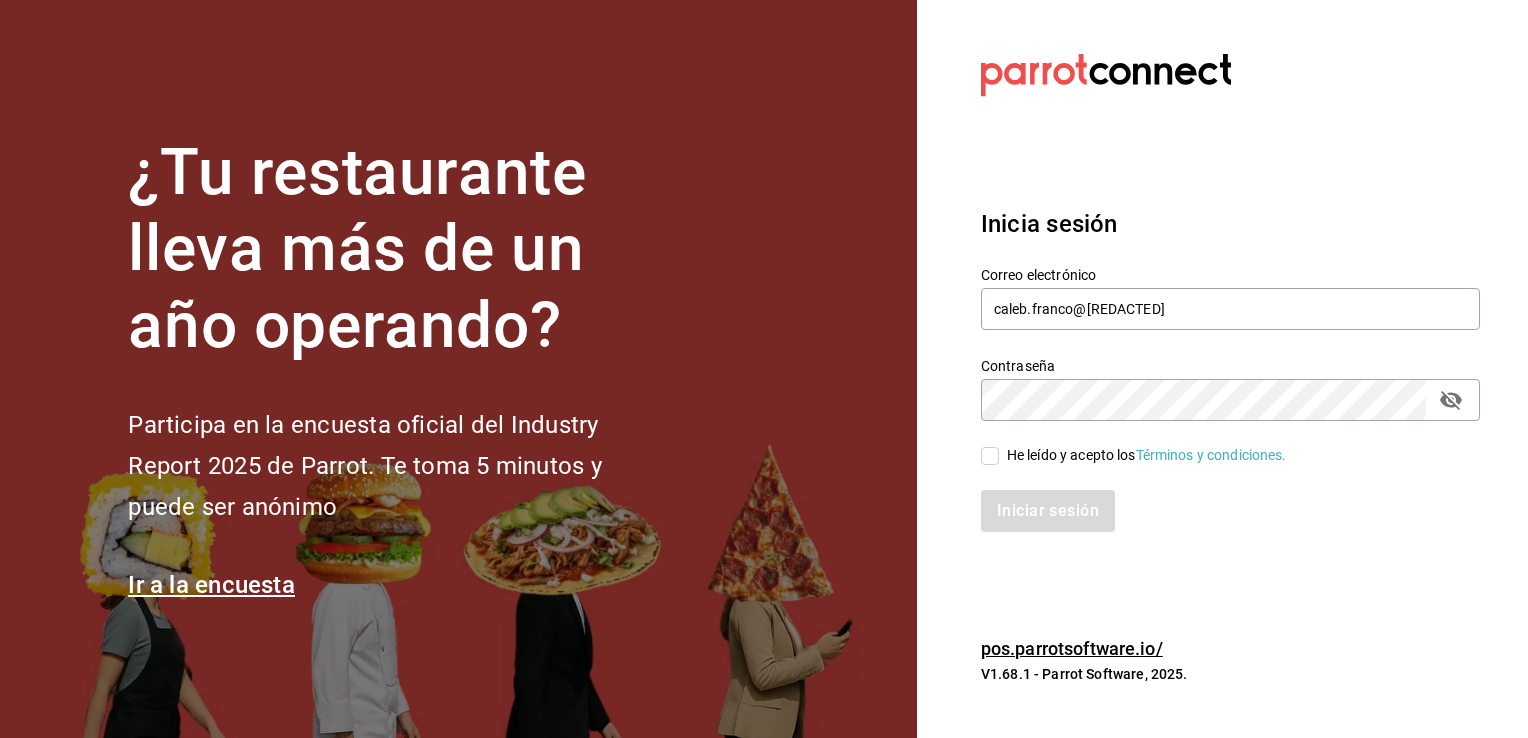 click on "He leído y acepto los  Términos y condiciones." at bounding box center (990, 456) 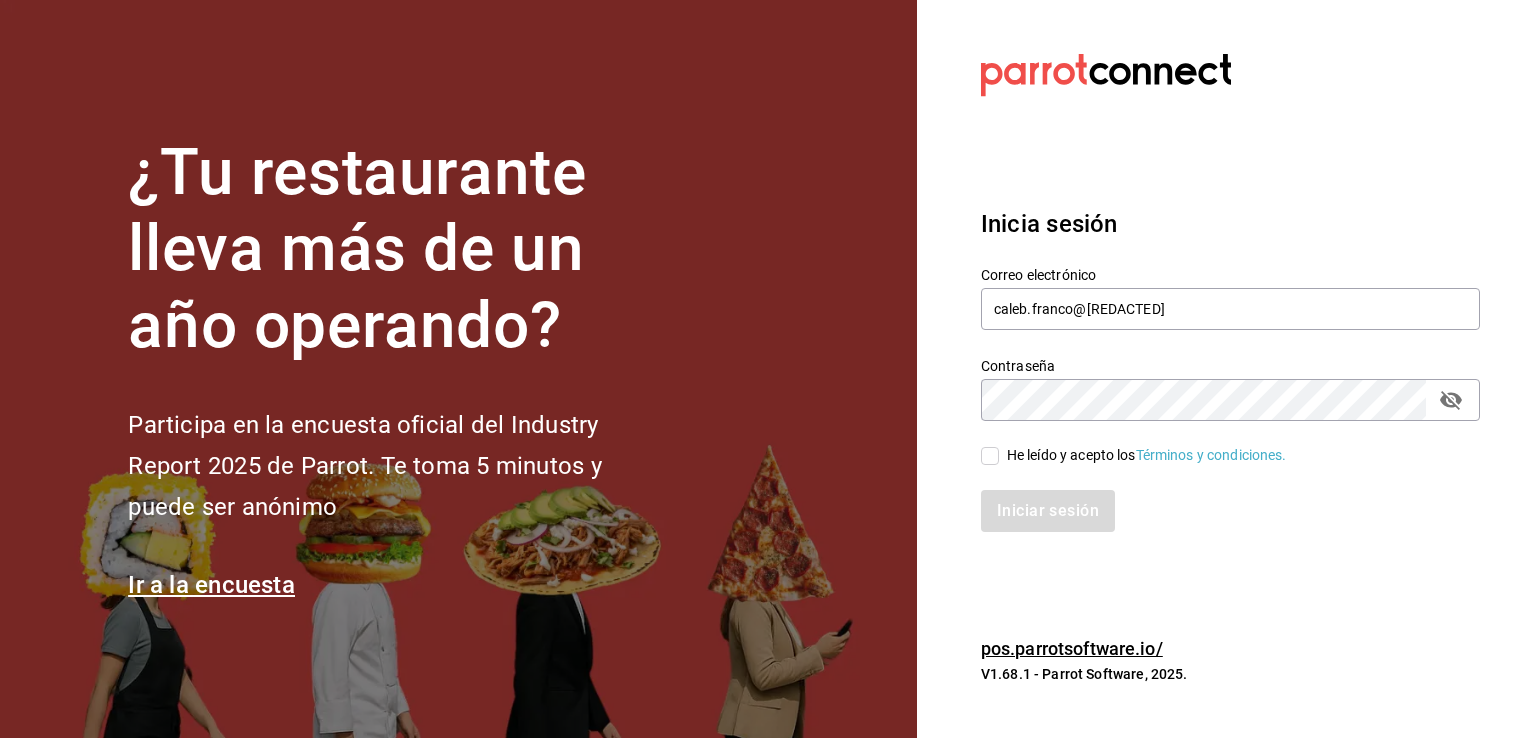 checkbox on "true" 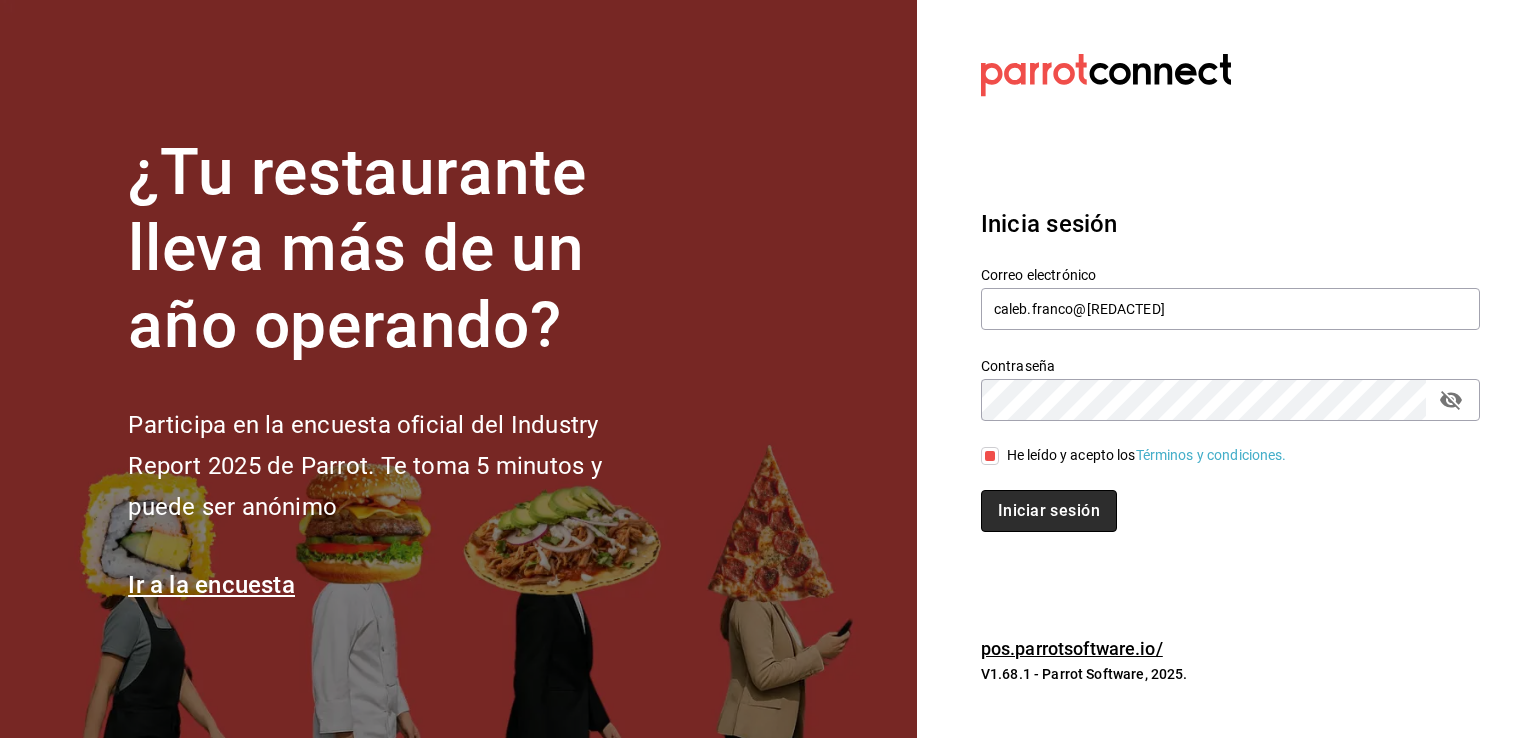 click on "Iniciar sesión" at bounding box center [1049, 511] 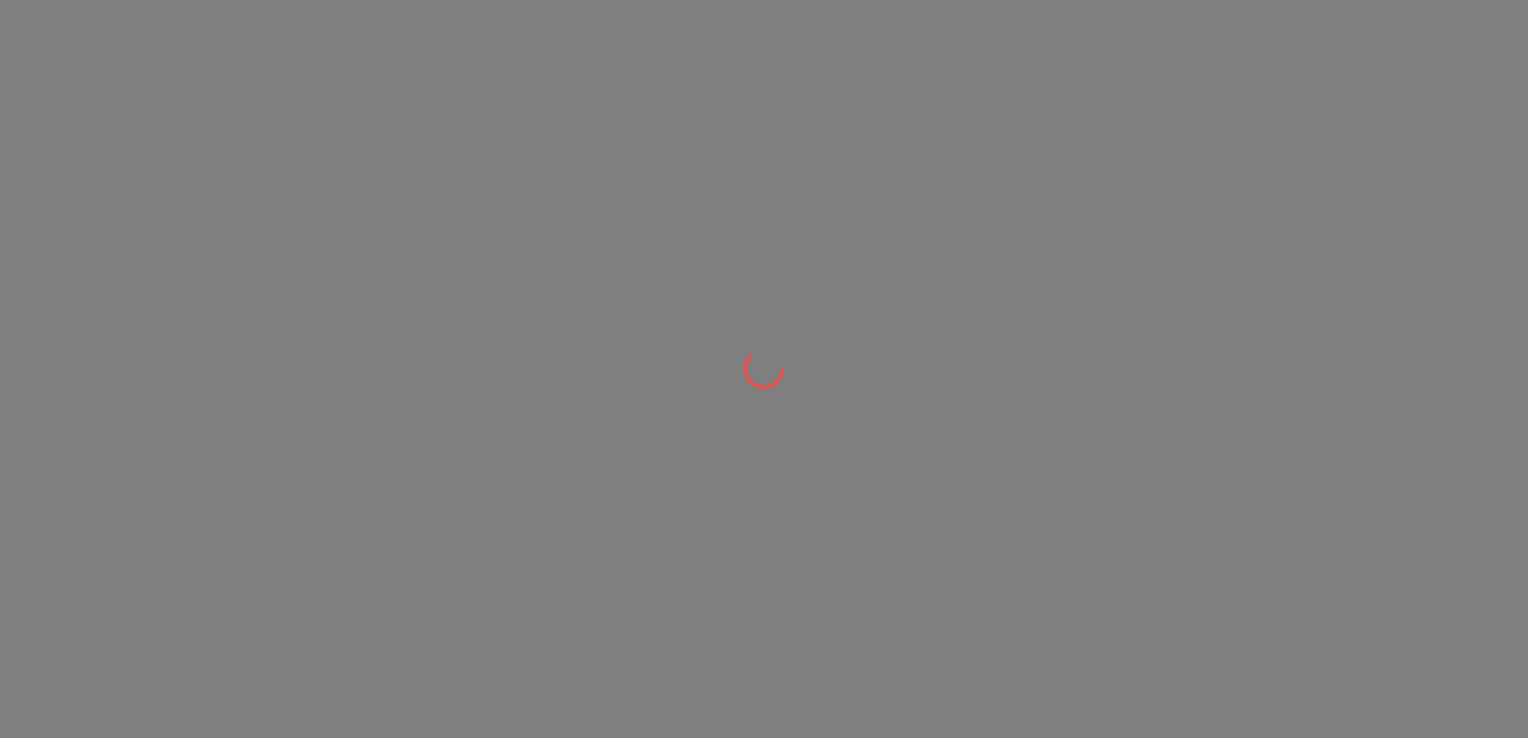 scroll, scrollTop: 0, scrollLeft: 0, axis: both 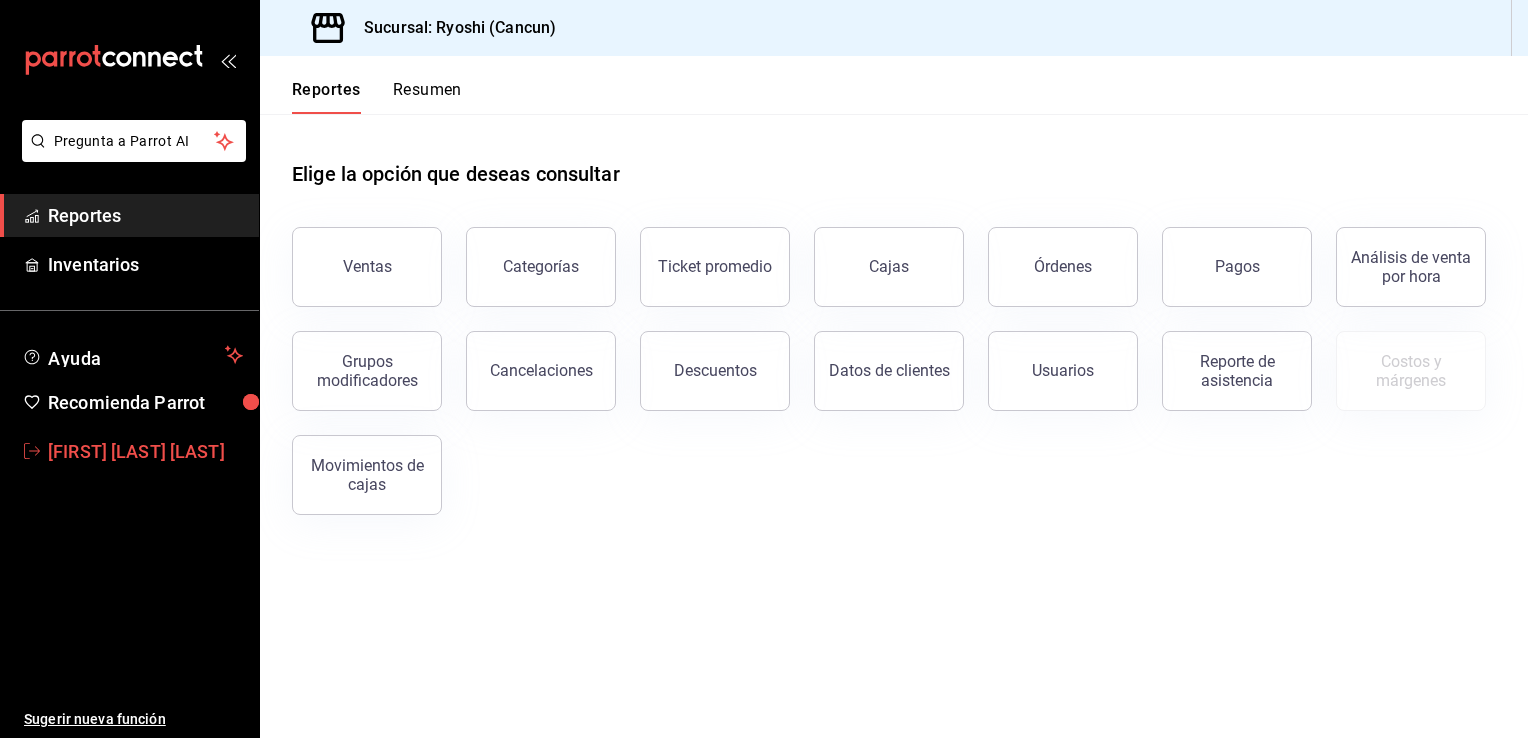 click on "[FIRST] [LAST] [LAST]" at bounding box center (145, 451) 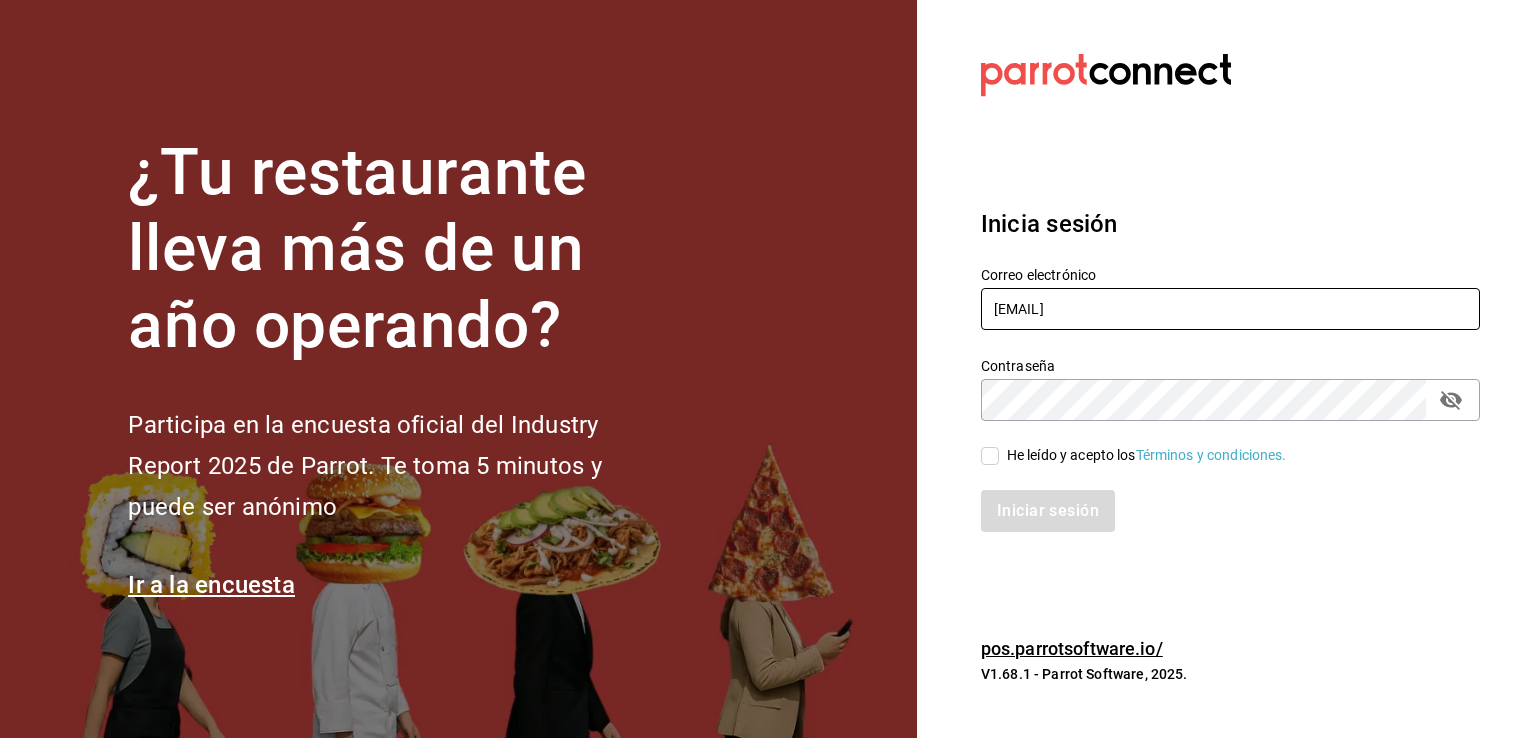 click on "[EMAIL]" at bounding box center [1230, 309] 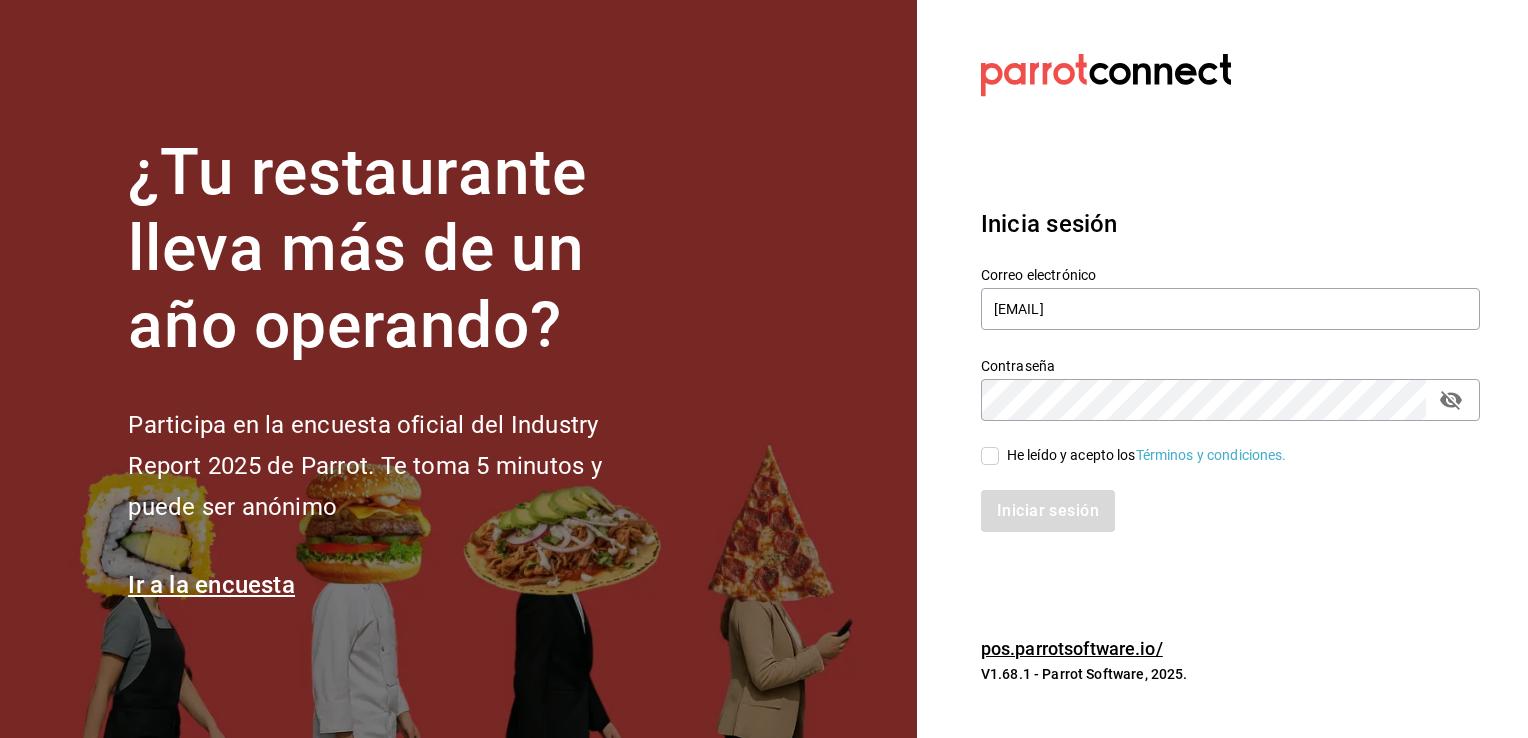 click on "He leído y acepto los  Términos y condiciones." at bounding box center (990, 456) 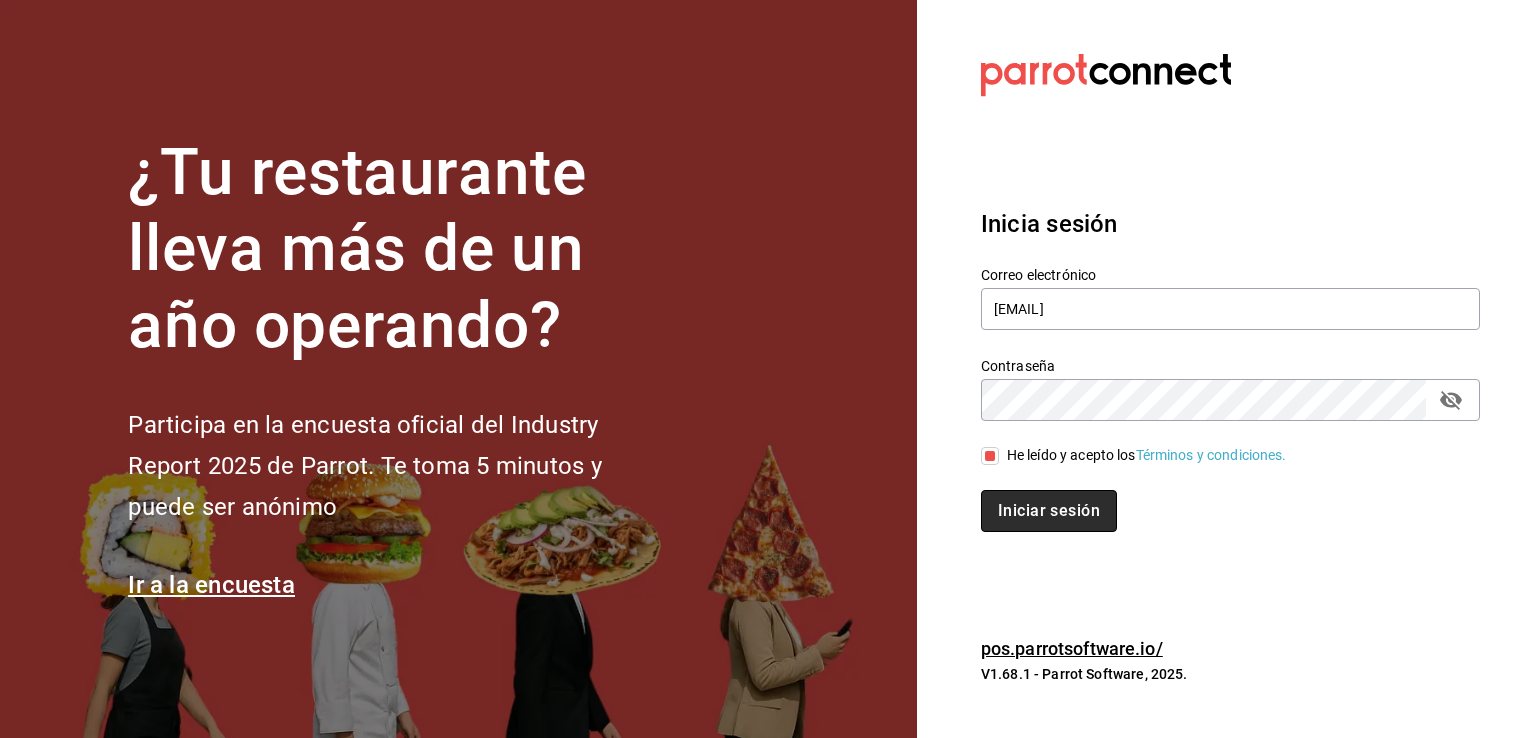 click on "Iniciar sesión" at bounding box center [1049, 511] 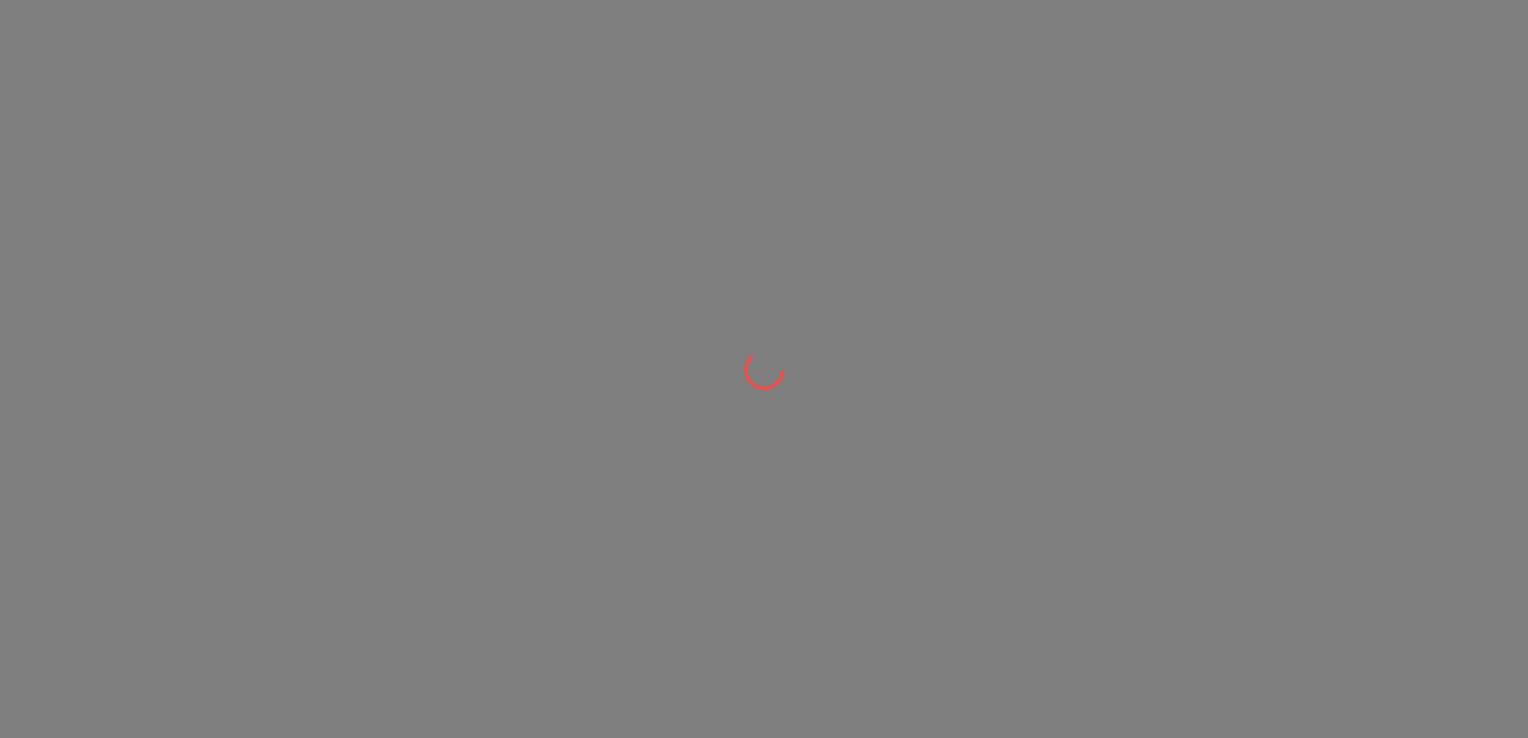 scroll, scrollTop: 0, scrollLeft: 0, axis: both 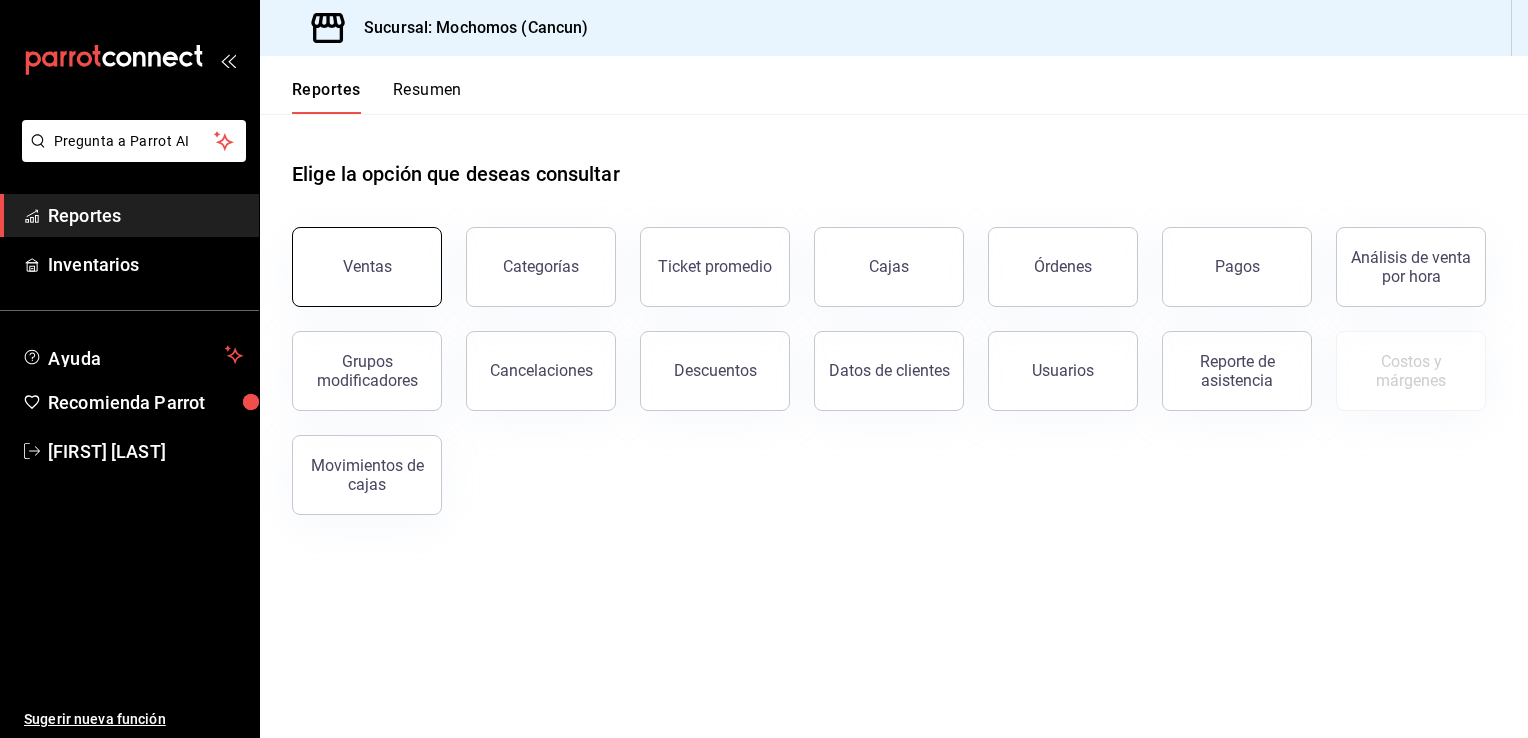 click on "Ventas" at bounding box center (367, 267) 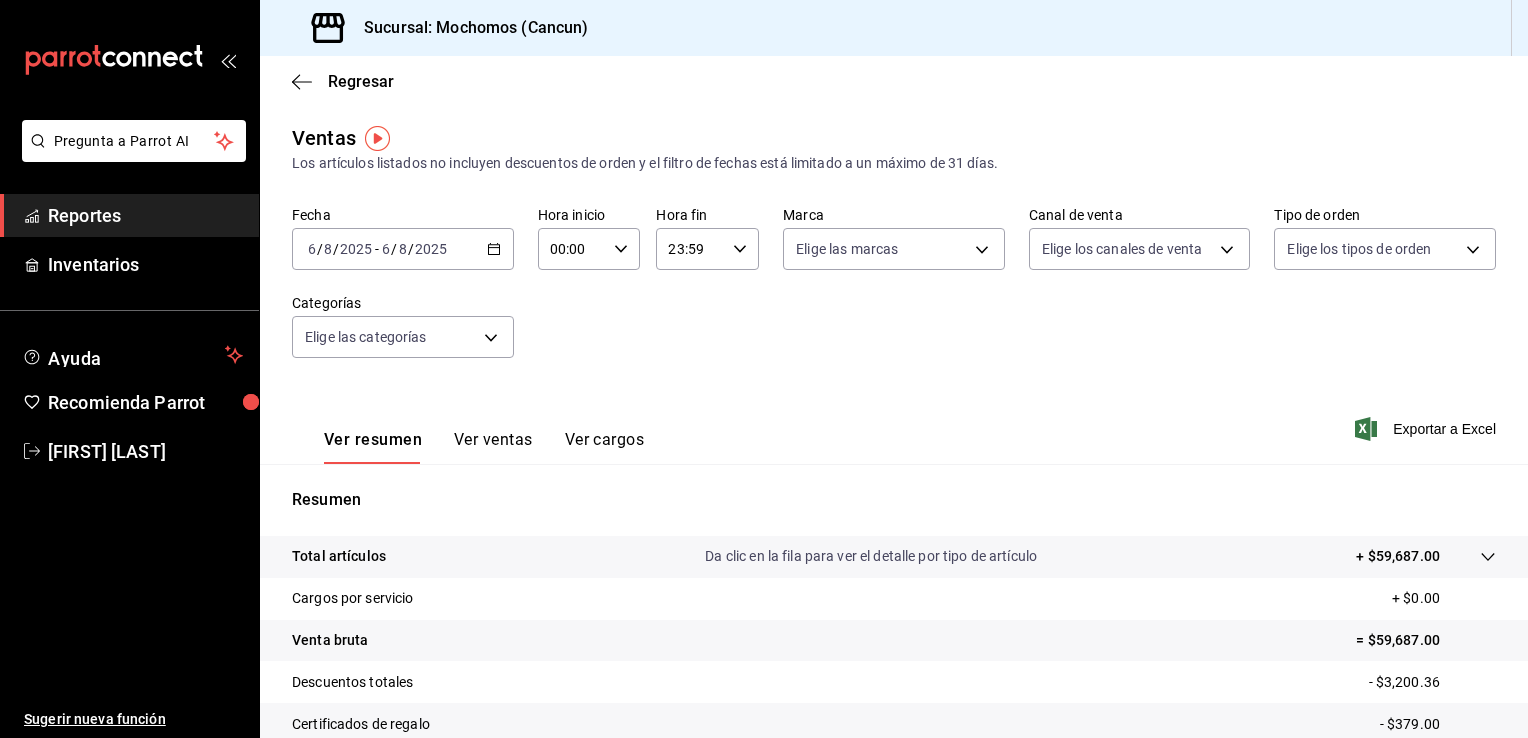click 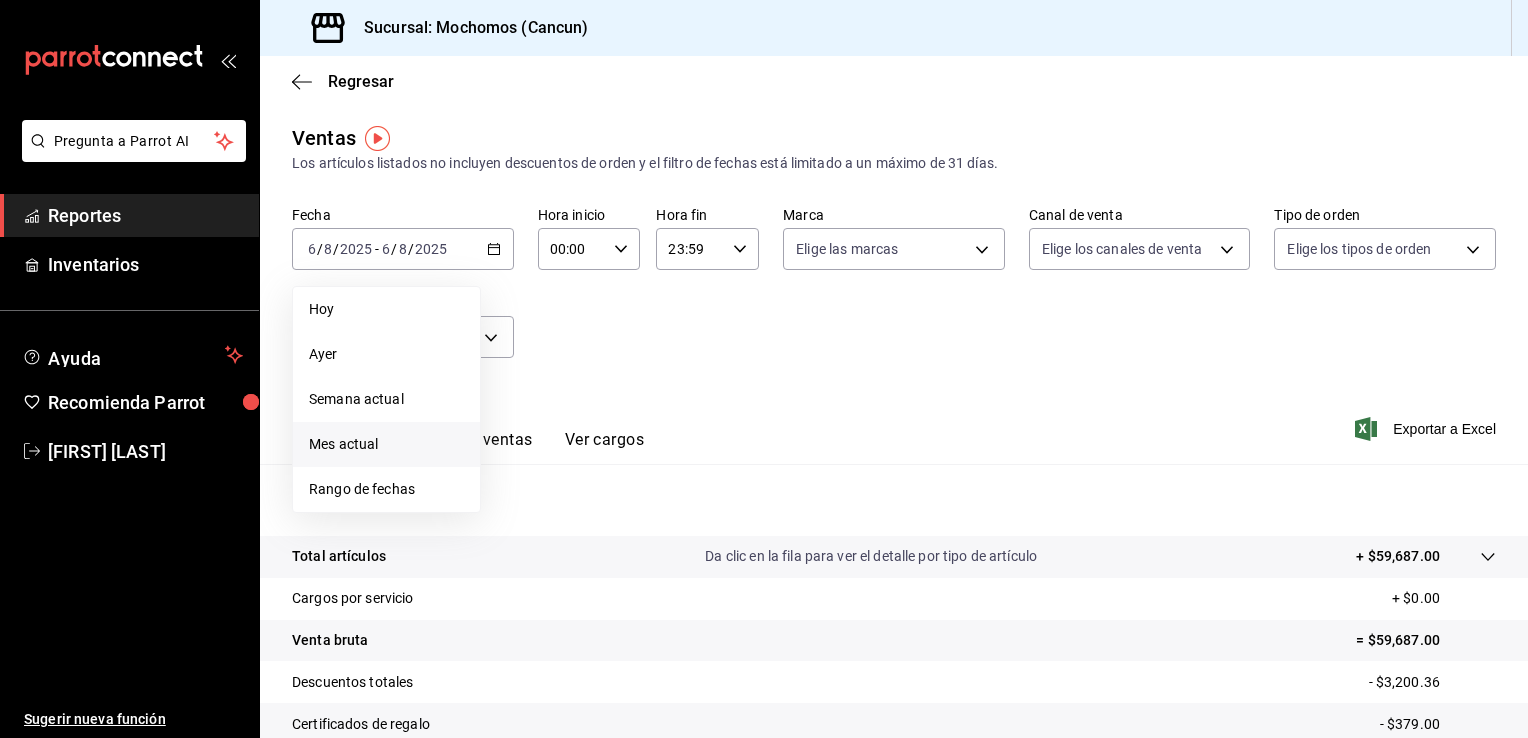 click on "Mes actual" at bounding box center (386, 444) 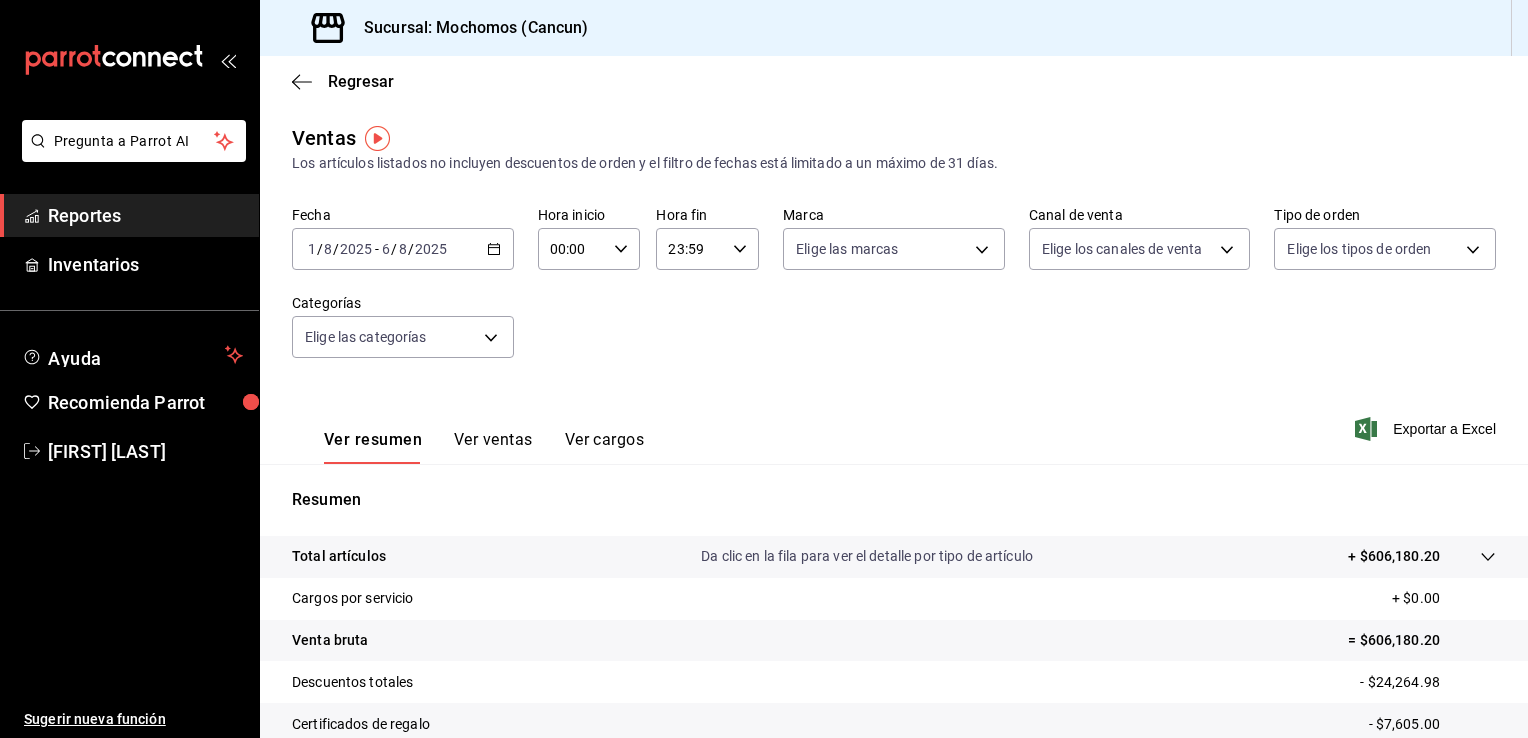 click 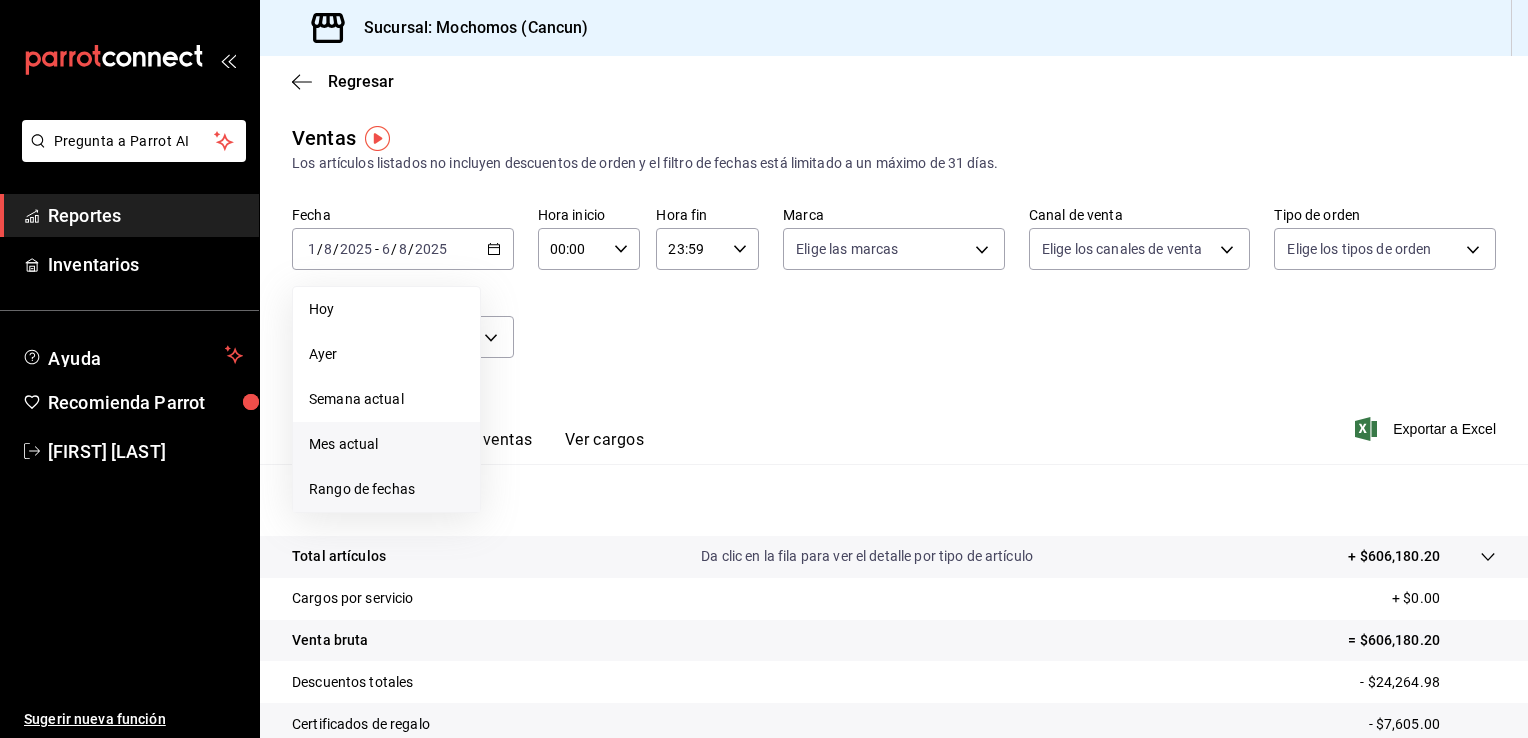 click on "Rango de fechas" at bounding box center (386, 489) 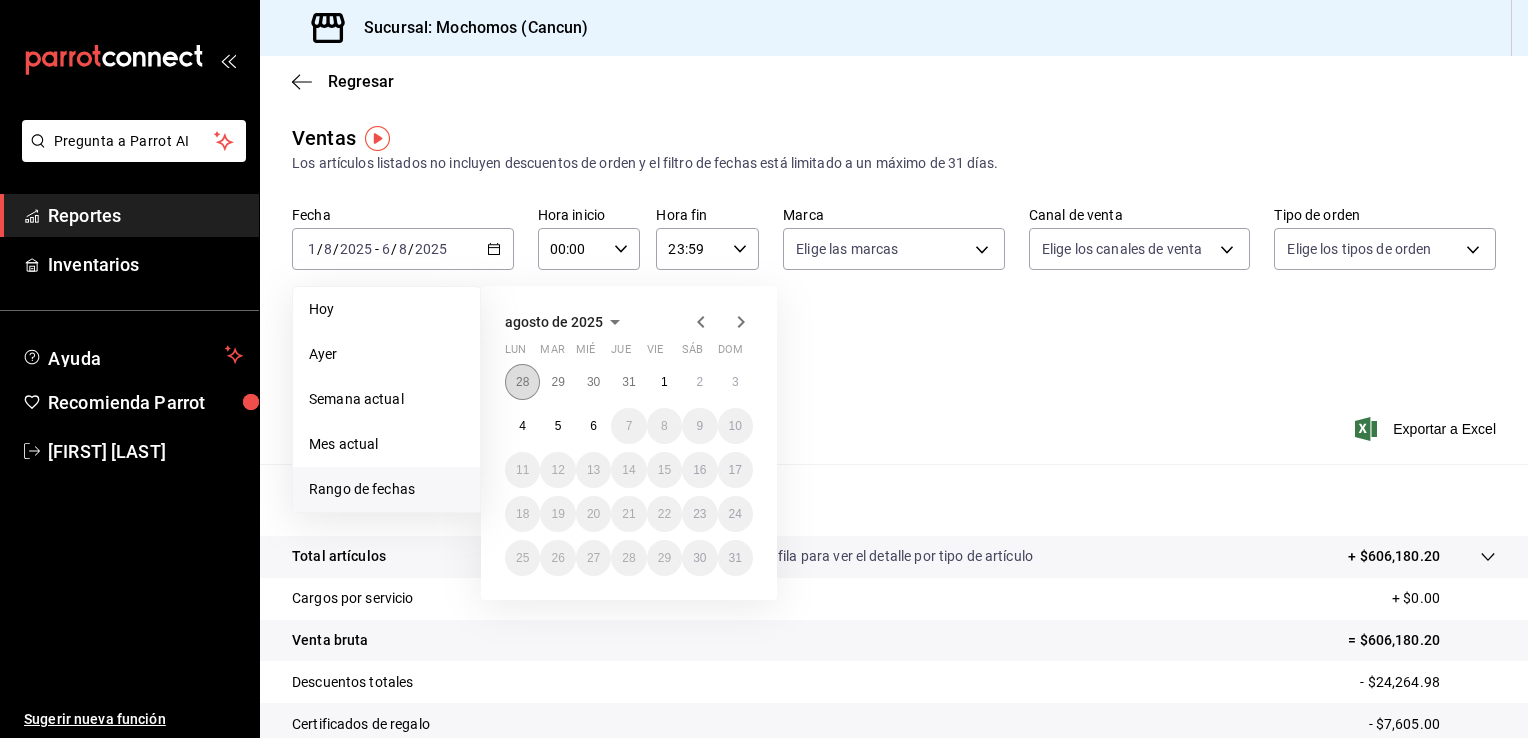 click on "28" at bounding box center [522, 382] 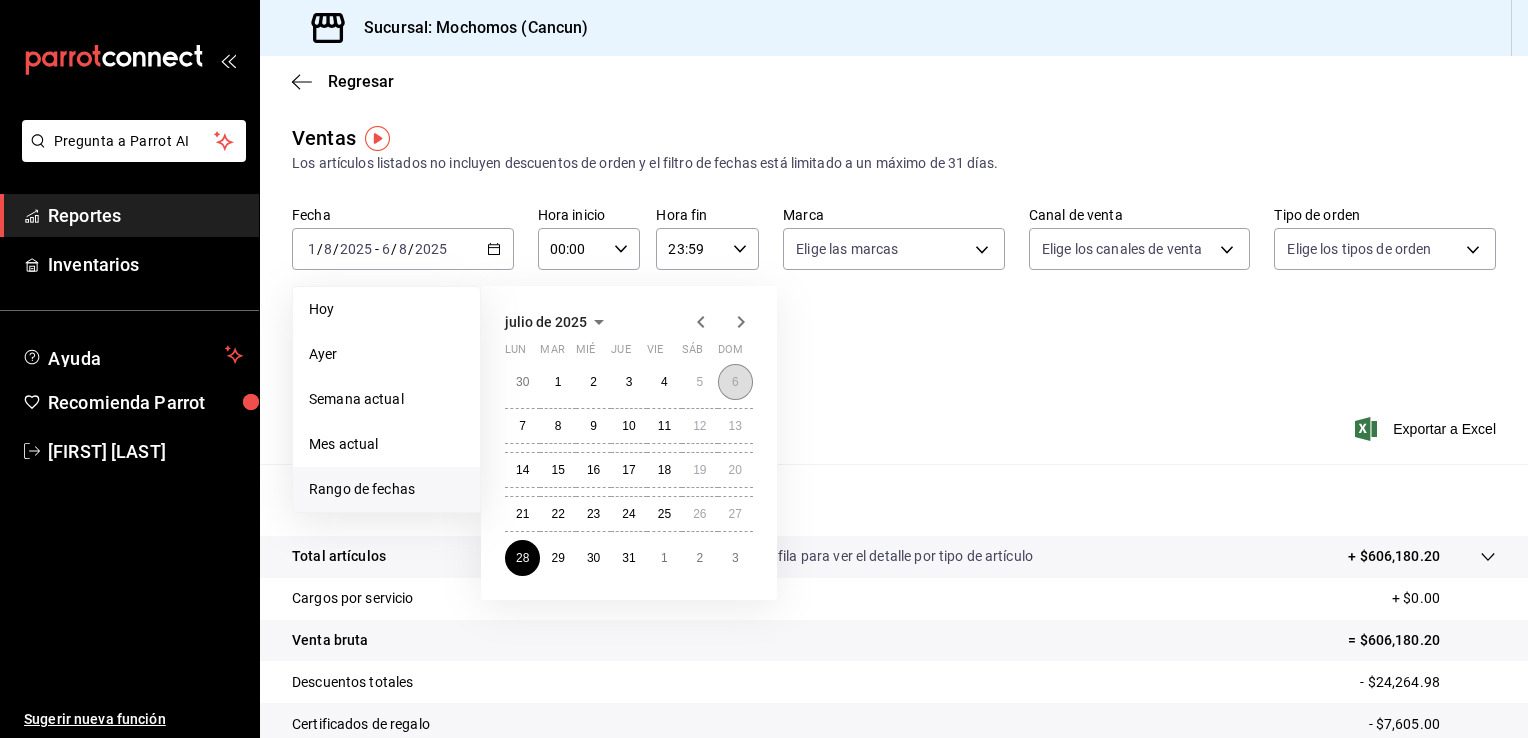 click on "6" at bounding box center [735, 382] 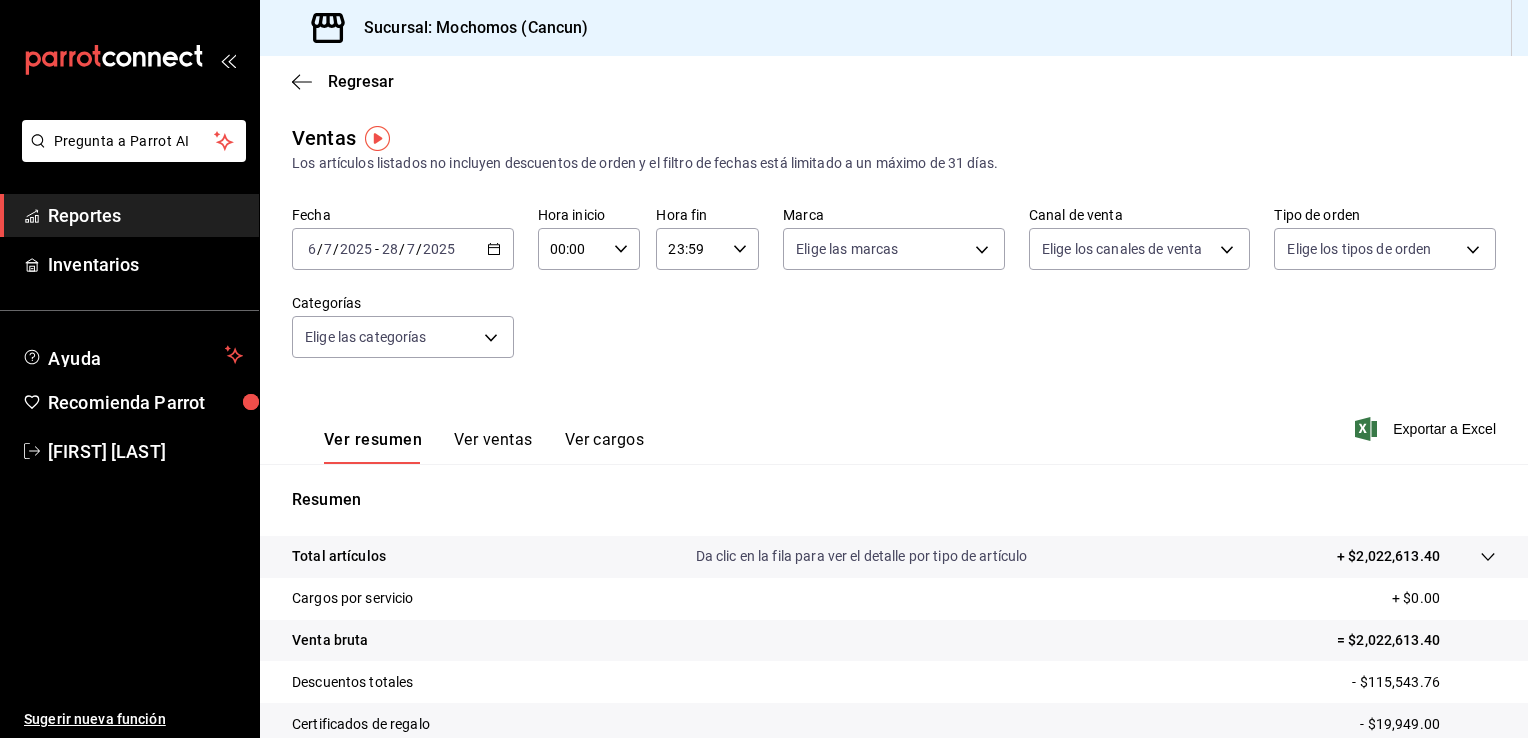 click 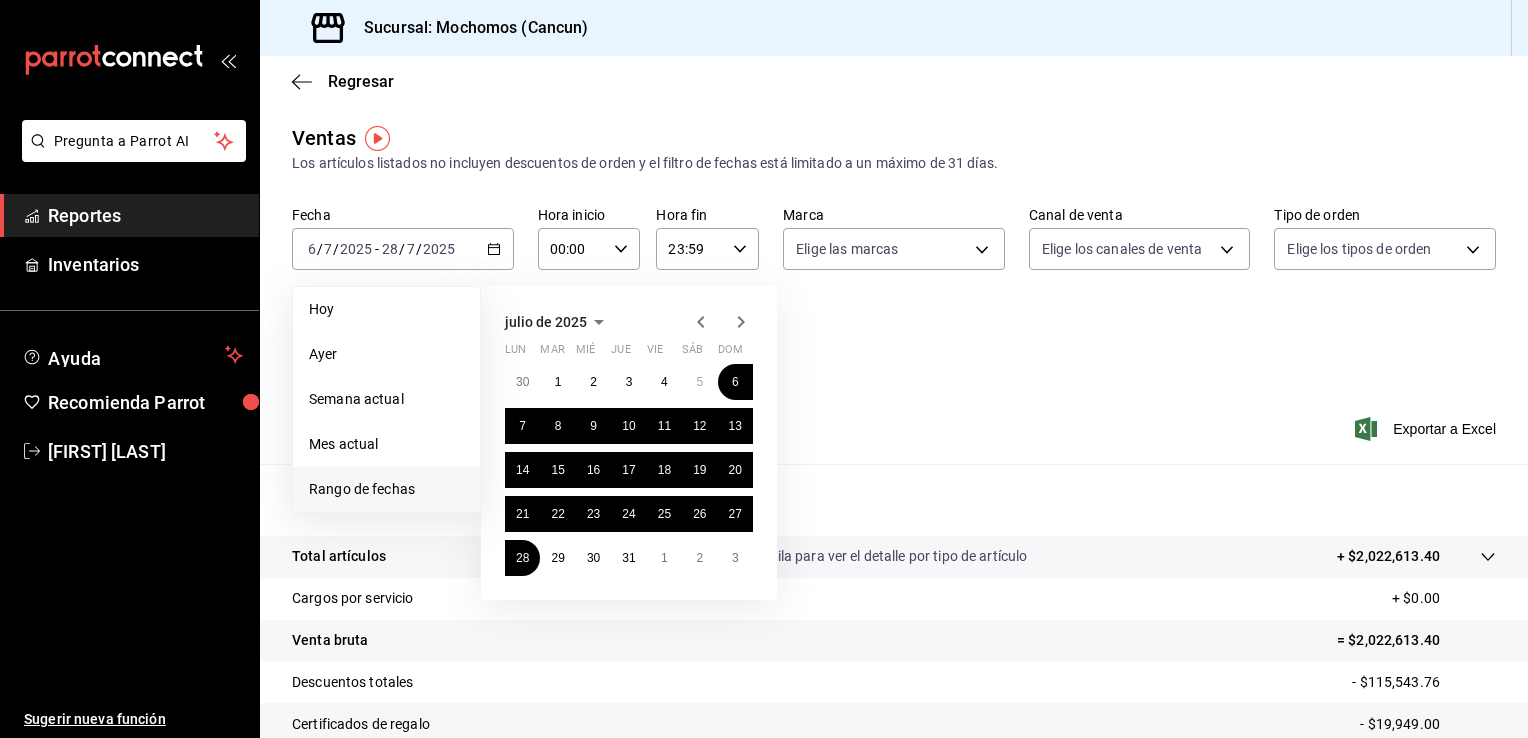 click 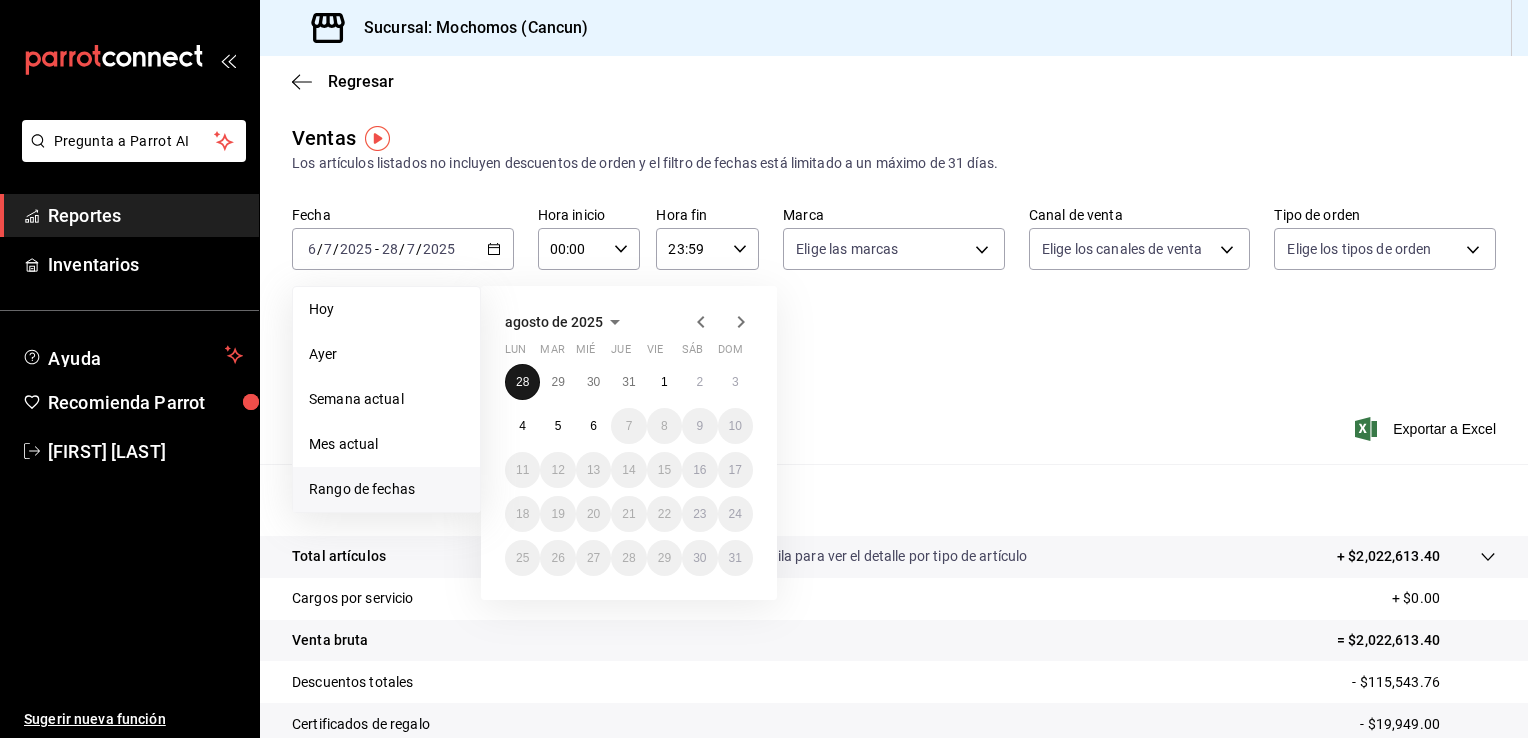 click on "28" at bounding box center [522, 382] 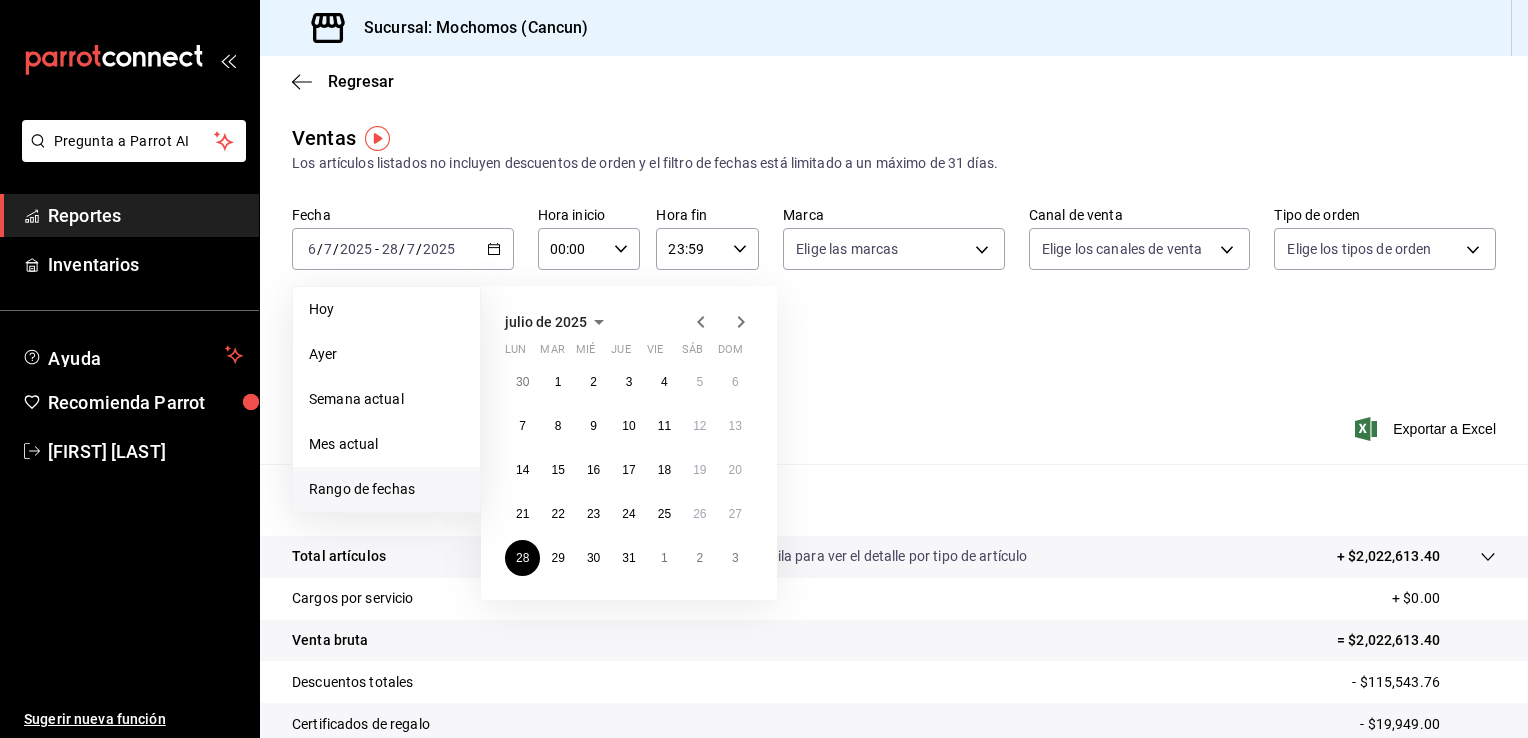 click 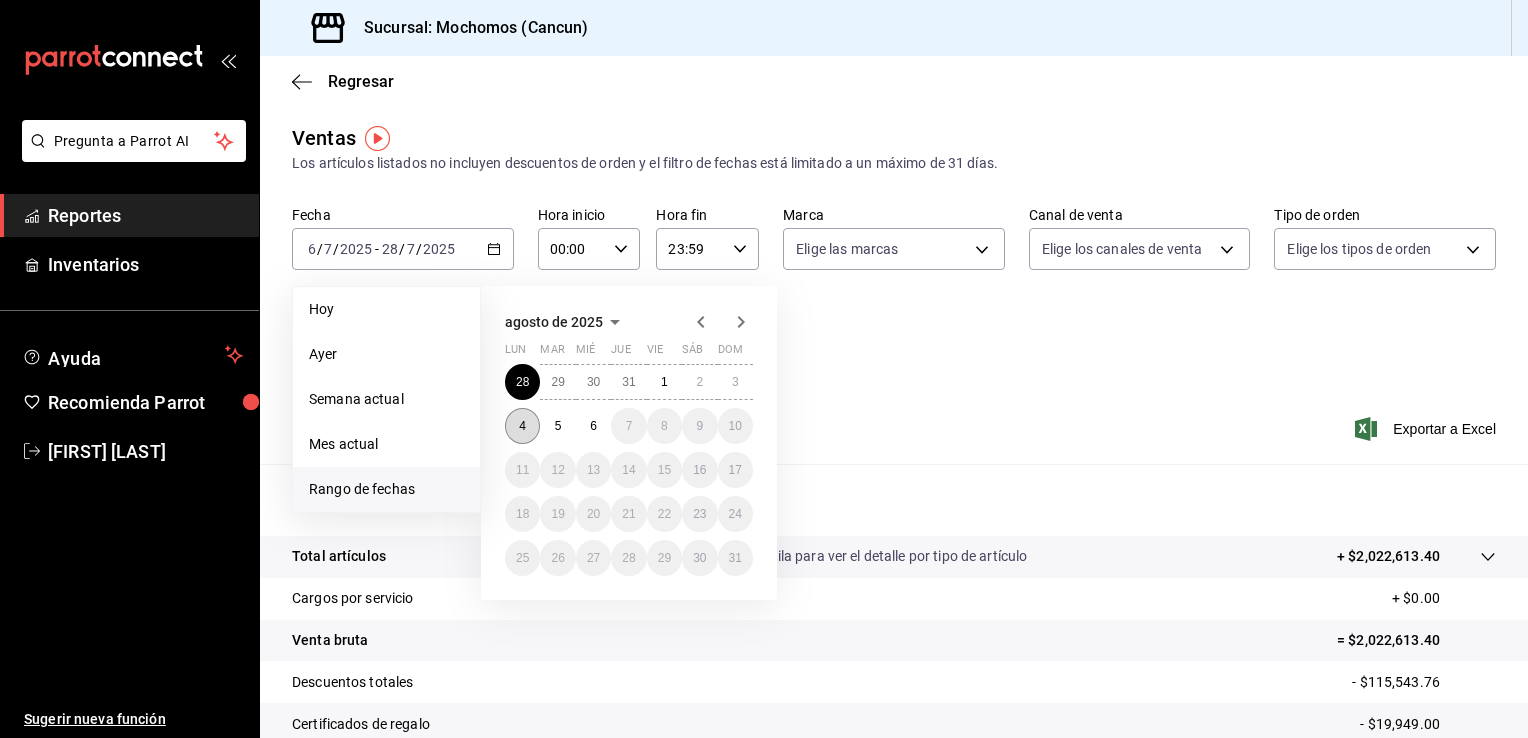 click on "4" at bounding box center (522, 426) 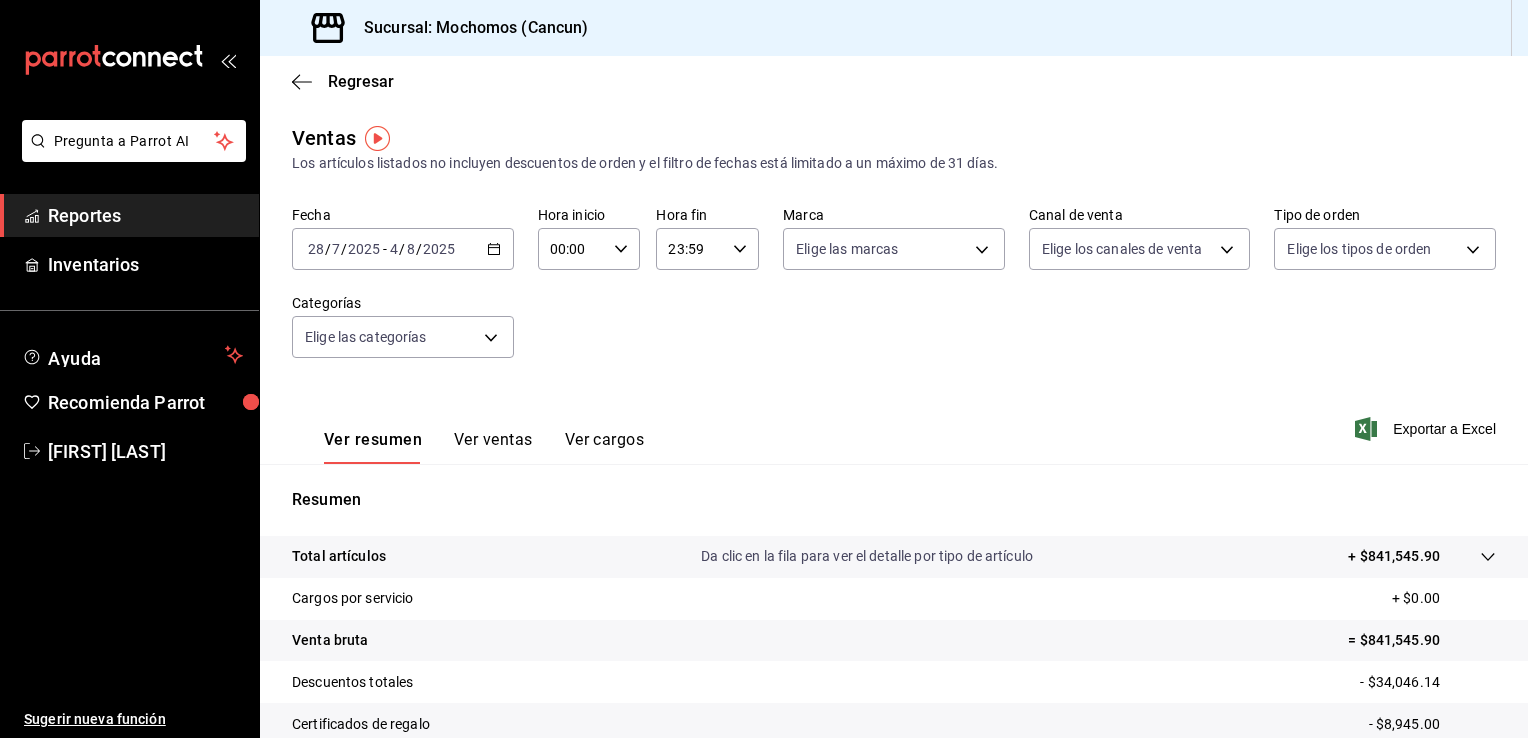 click 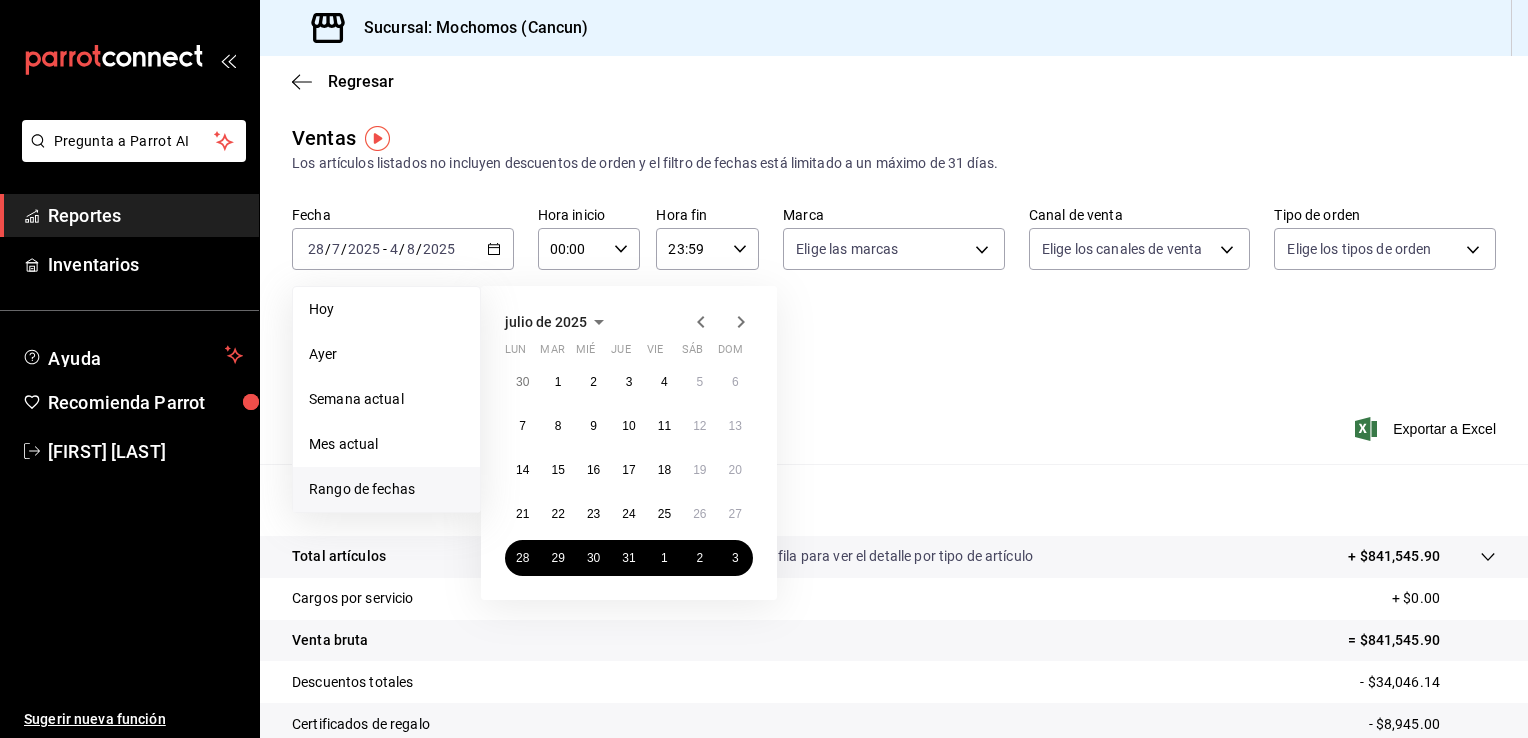 click 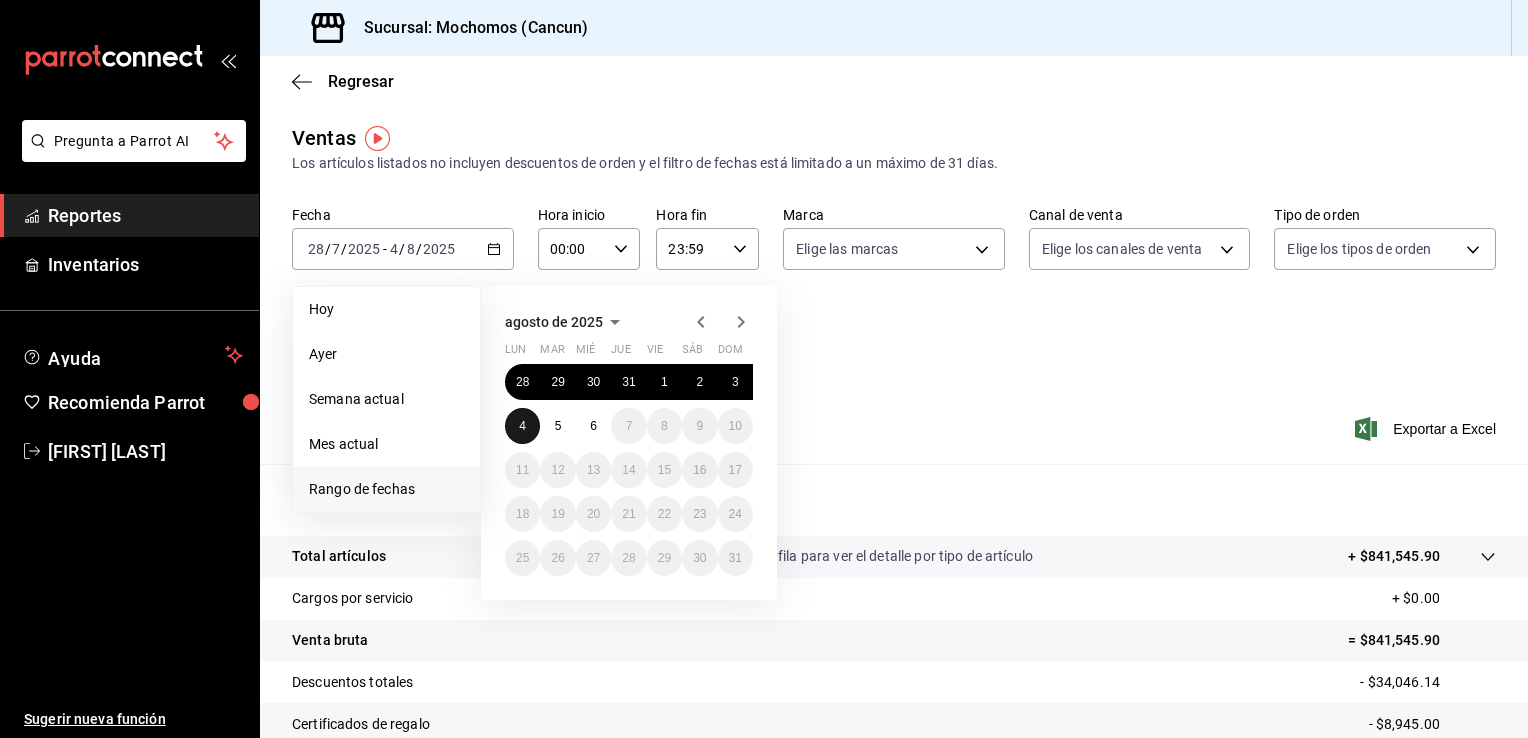 click on "4" at bounding box center [522, 426] 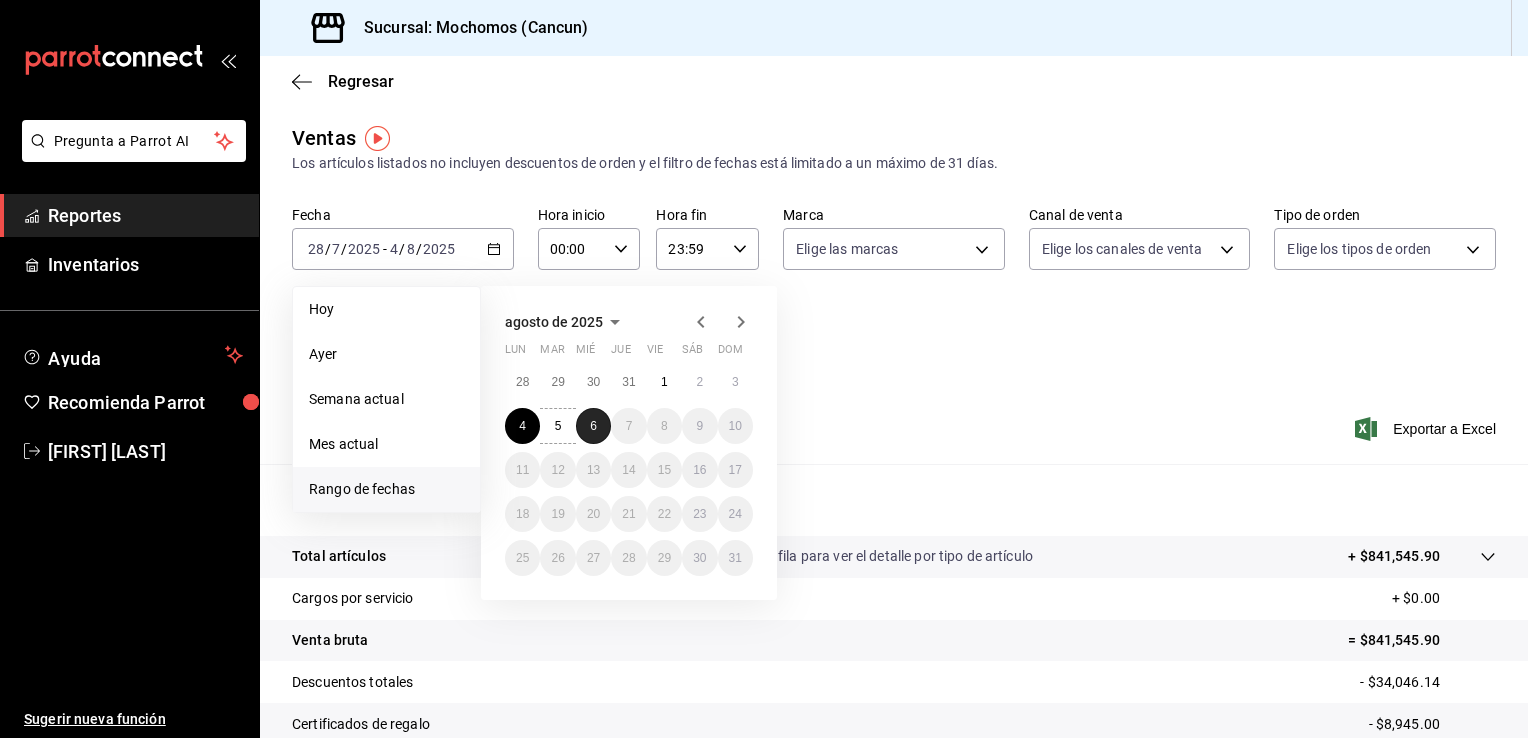 click on "6" at bounding box center [593, 426] 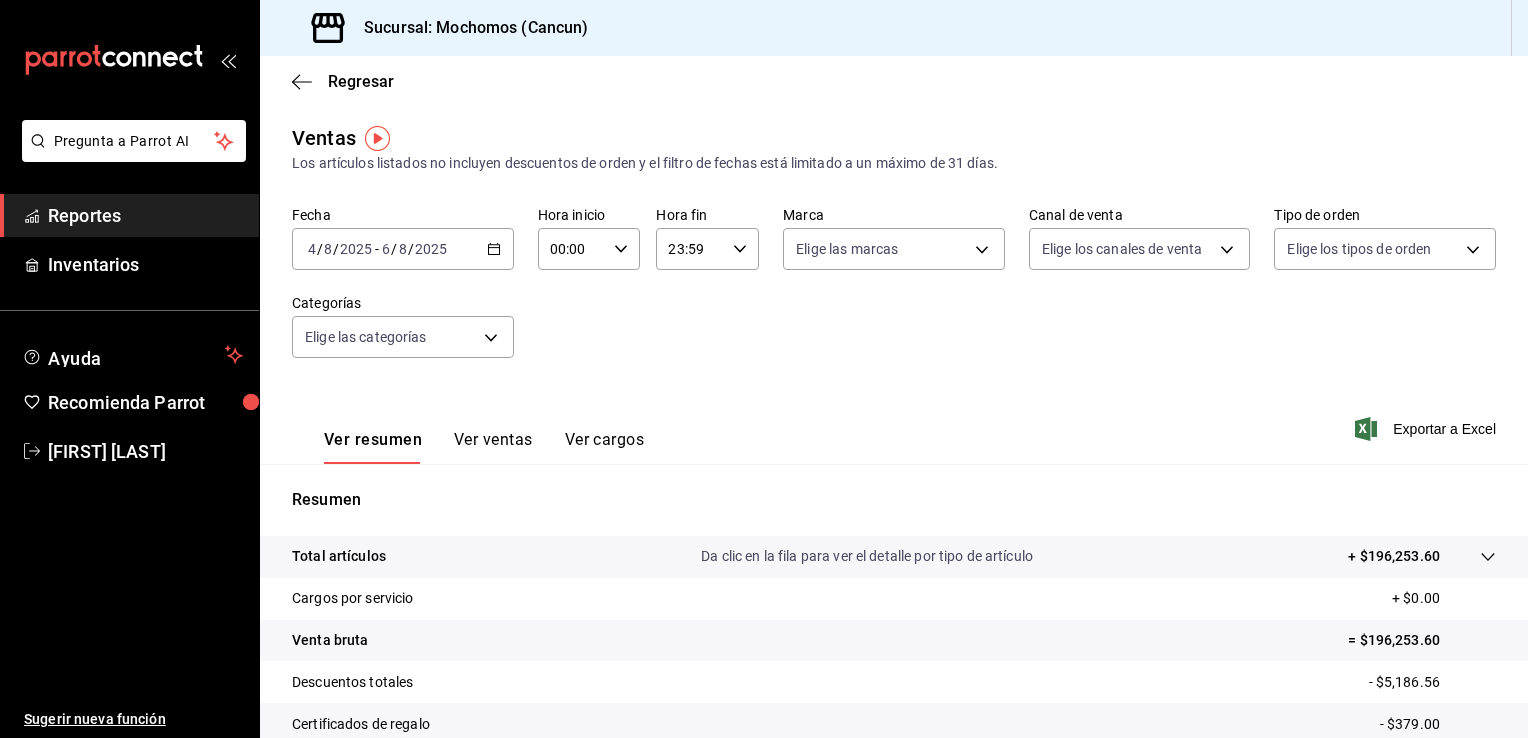 click 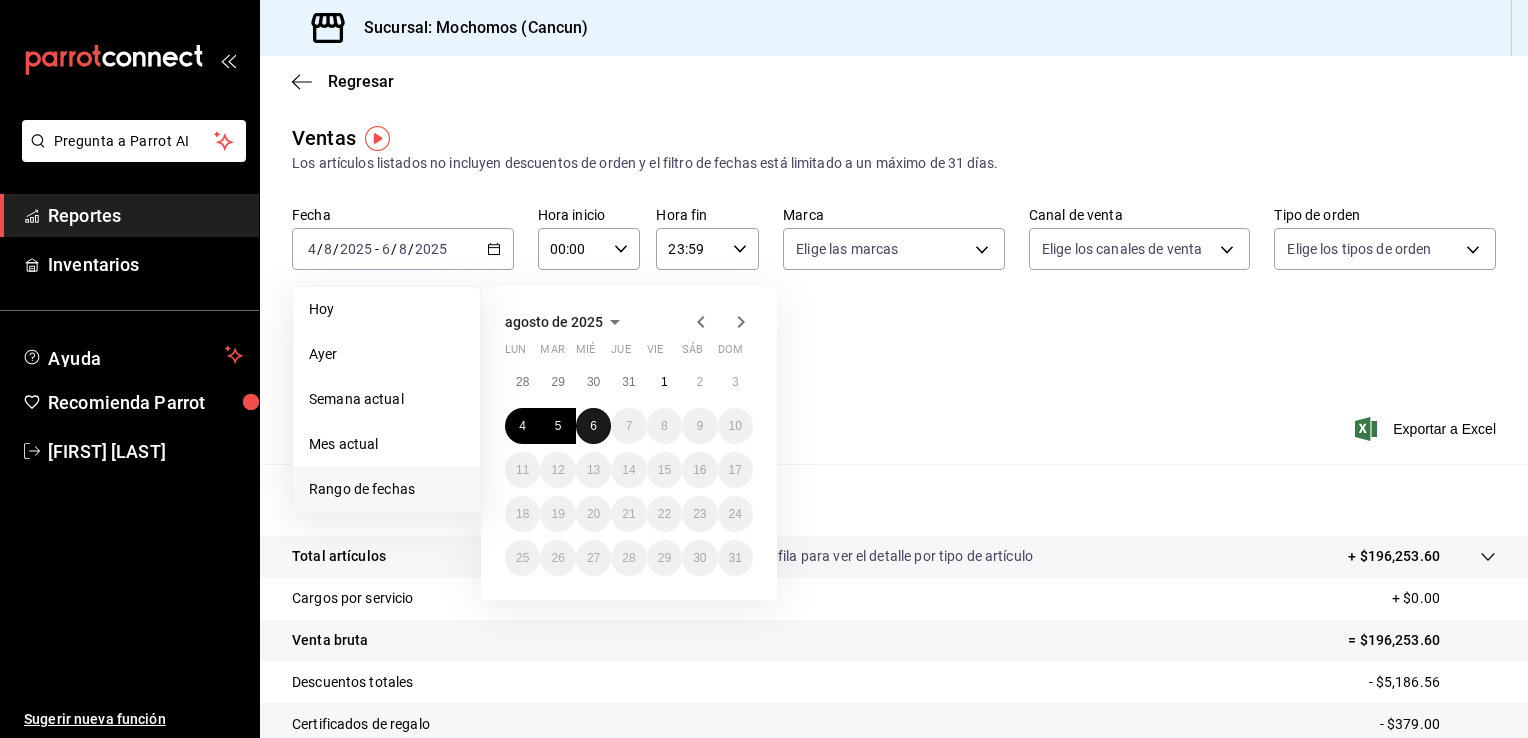 click on "6" at bounding box center [593, 426] 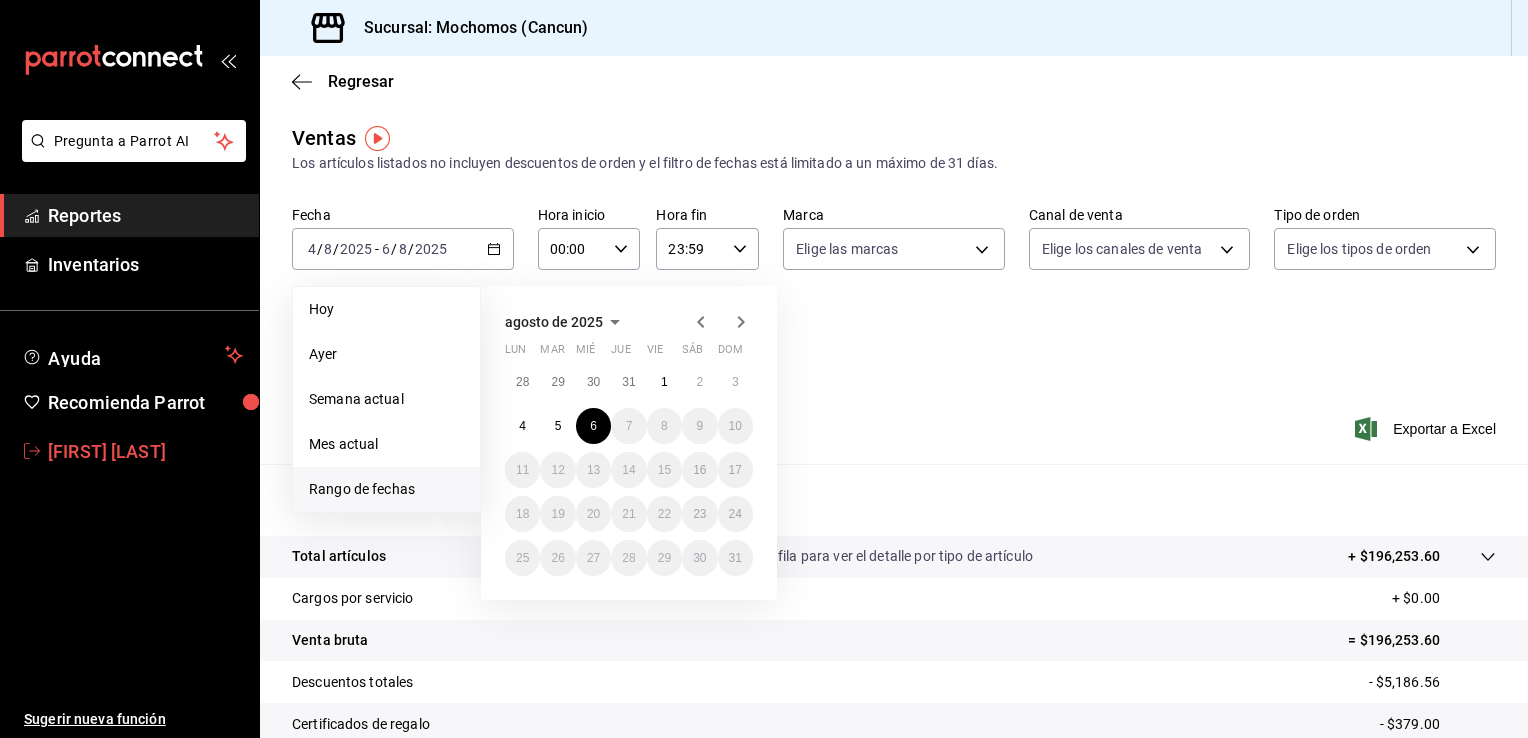 click on "[FIRST] [LAST]" at bounding box center [145, 451] 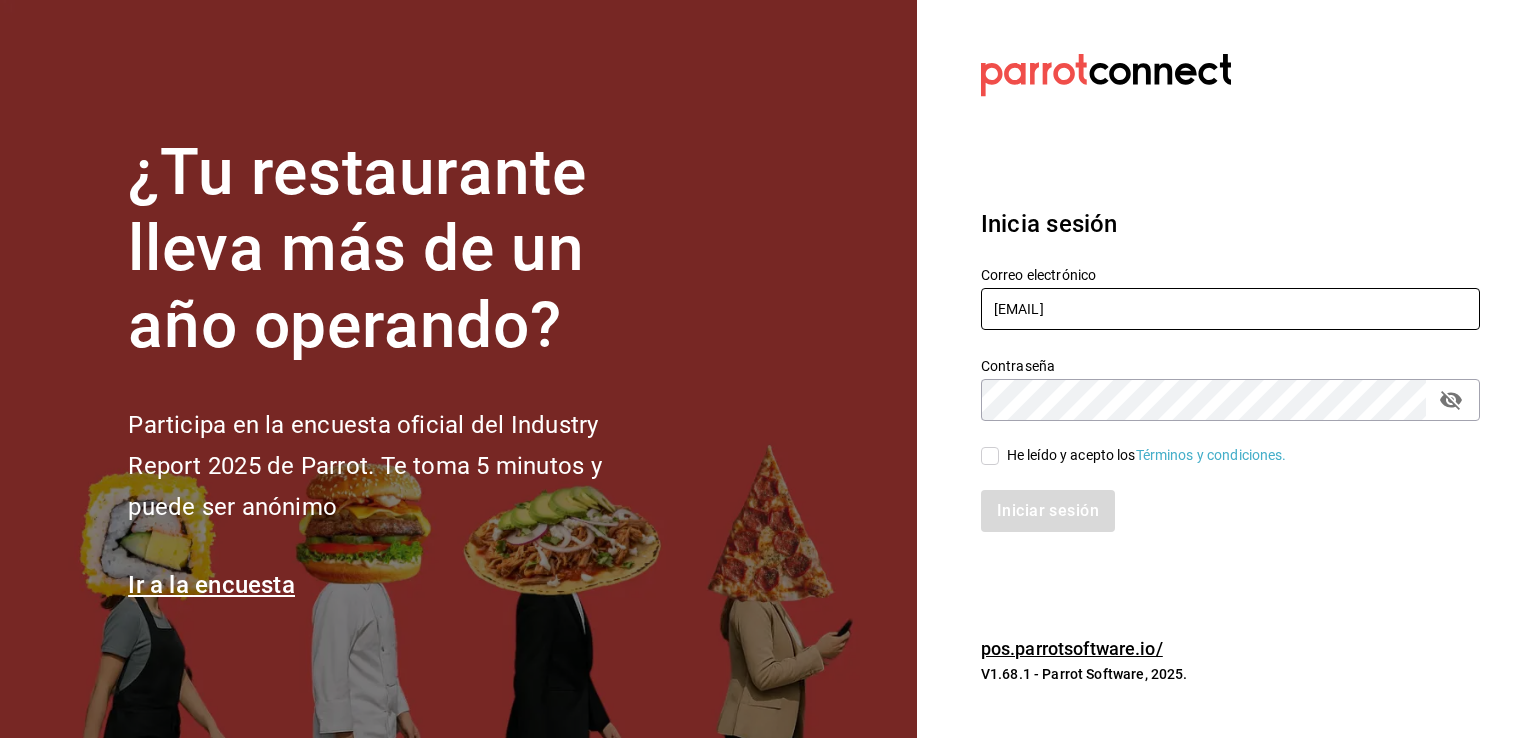 click on "[EMAIL]" at bounding box center (1230, 309) 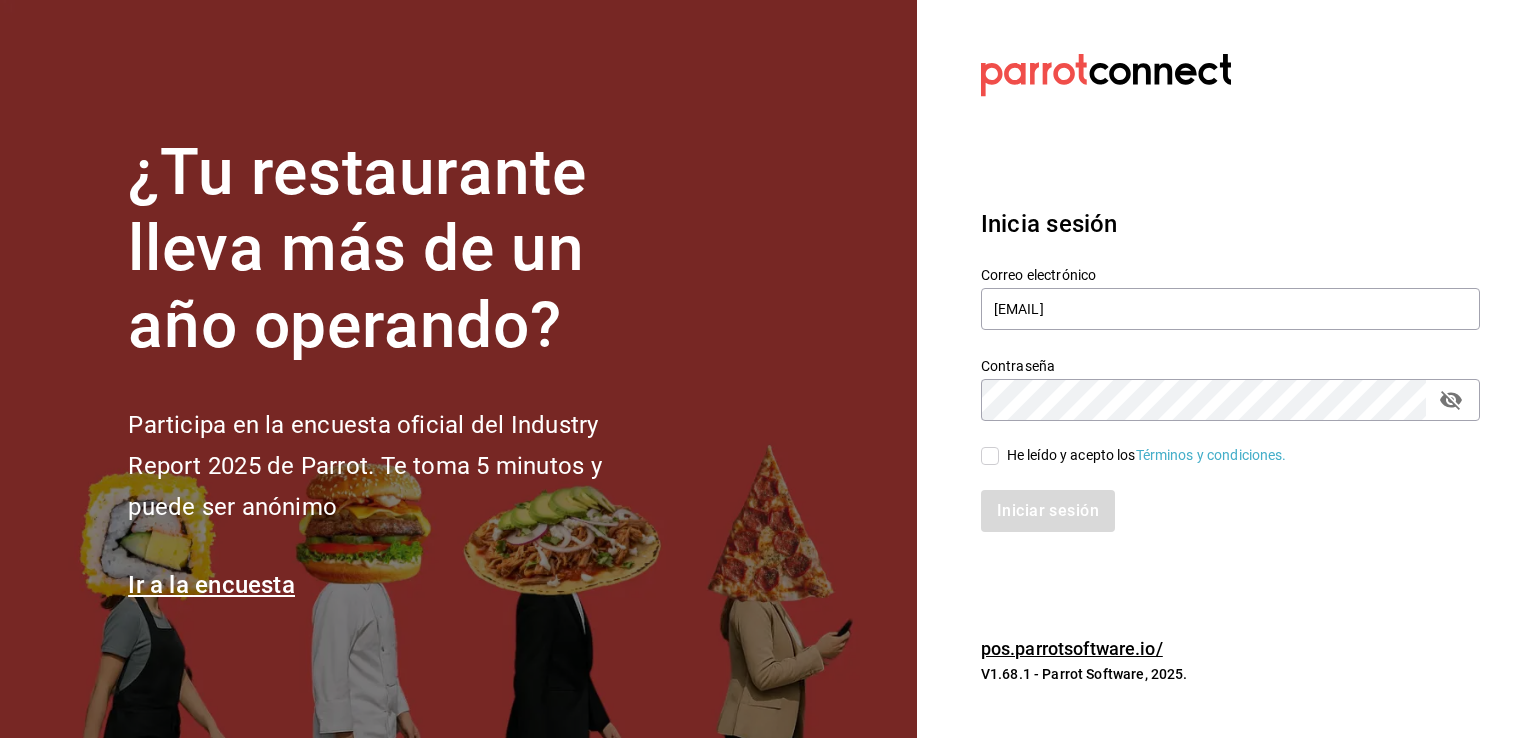 click on "He leído y acepto los  Términos y condiciones." at bounding box center (990, 456) 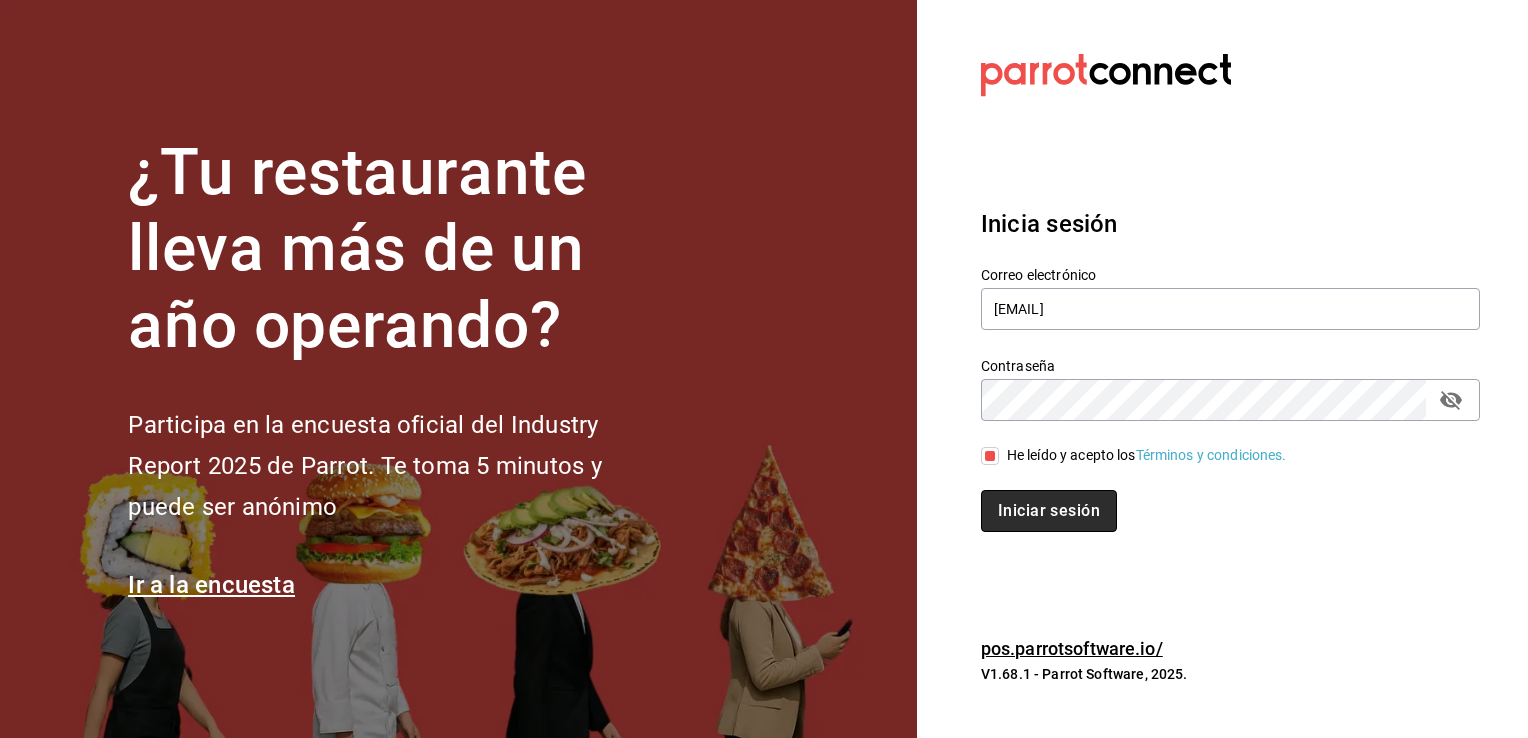 click on "Iniciar sesión" at bounding box center [1049, 511] 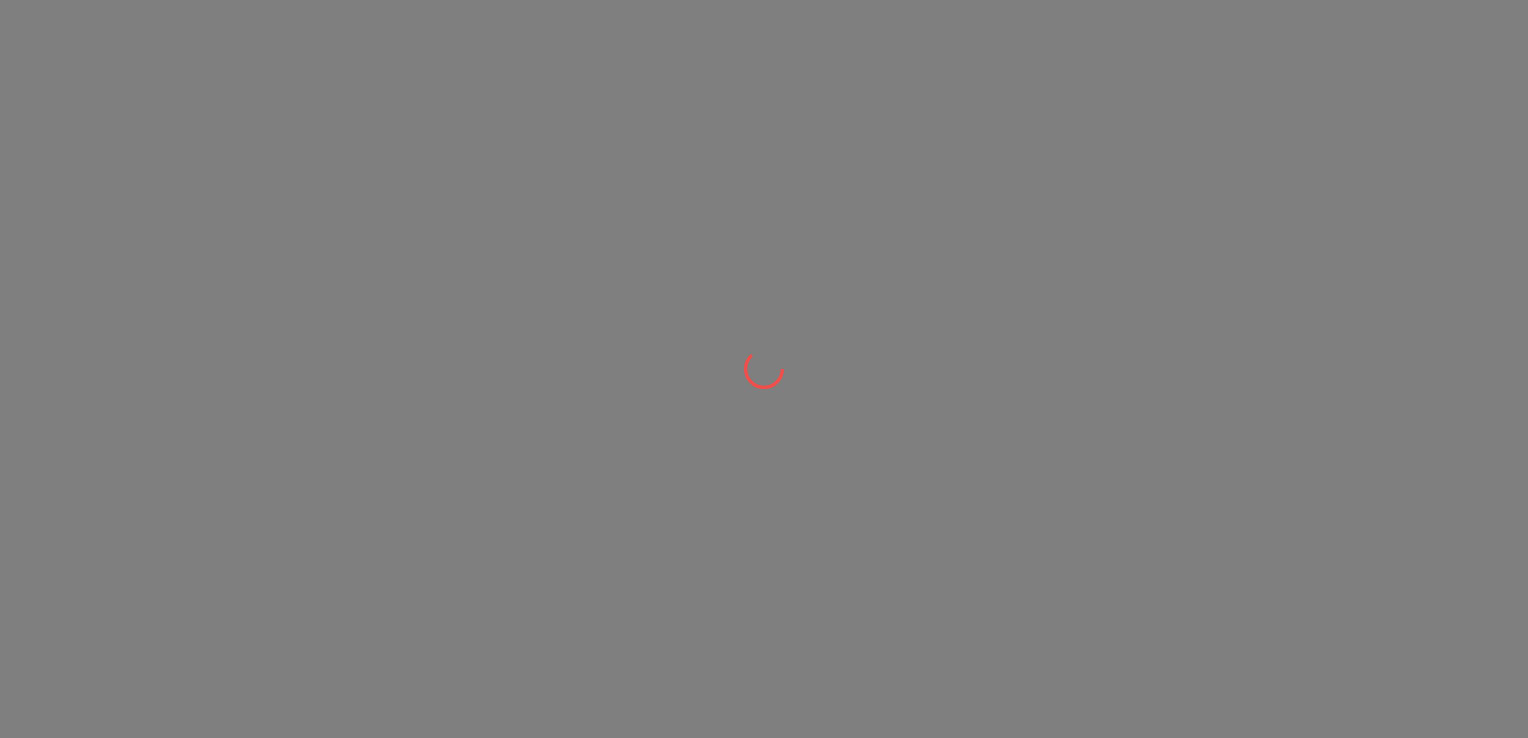 scroll, scrollTop: 0, scrollLeft: 0, axis: both 